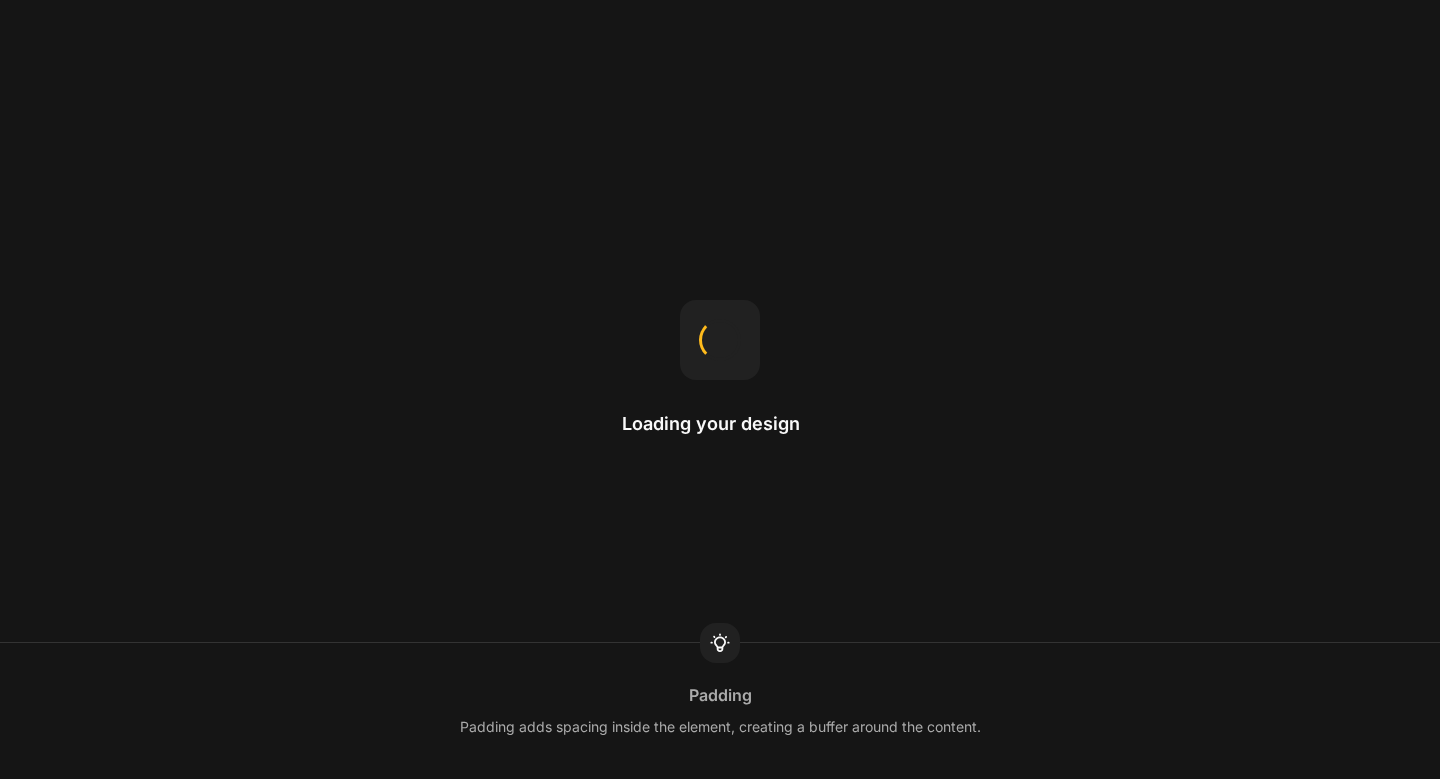 scroll, scrollTop: 0, scrollLeft: 0, axis: both 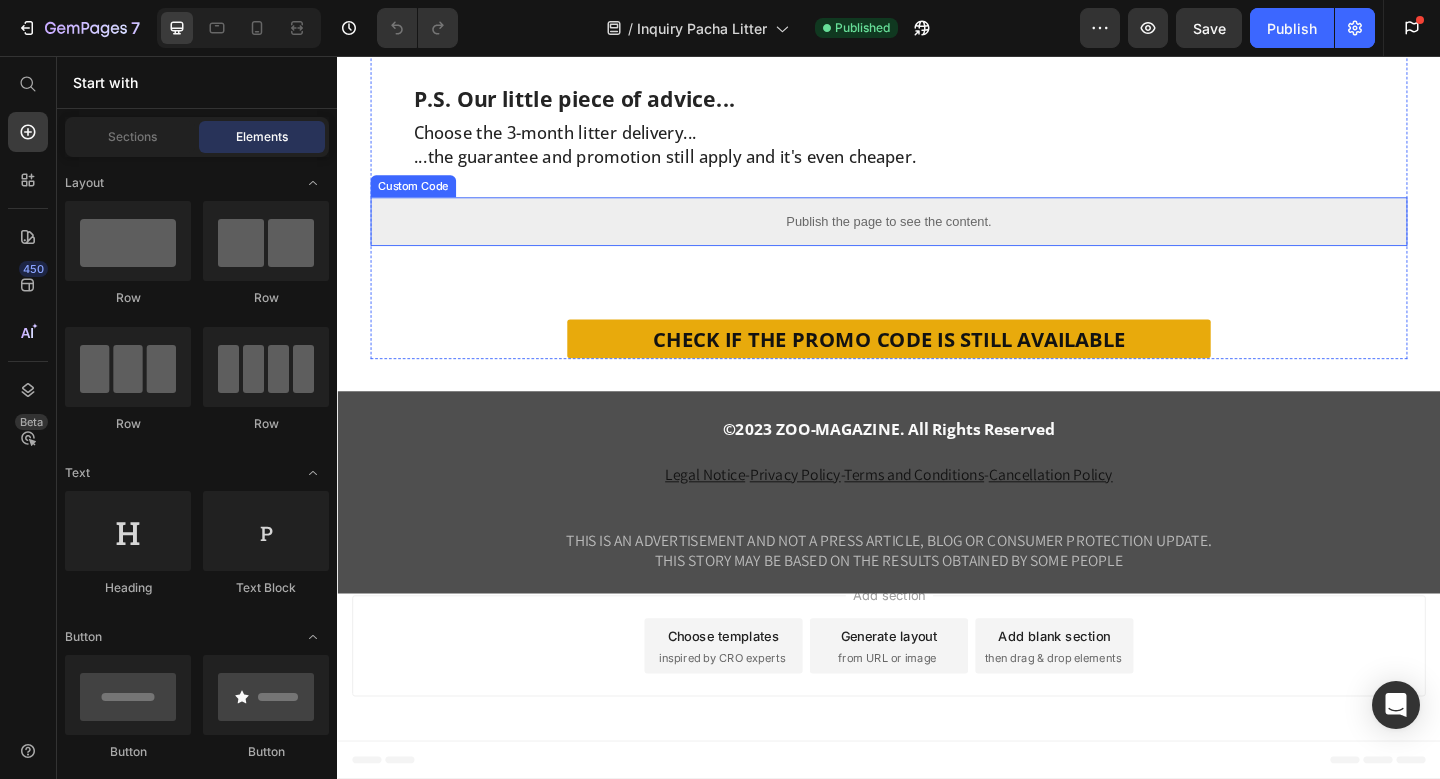 click on "Publish the page to see the content." at bounding box center [937, 236] 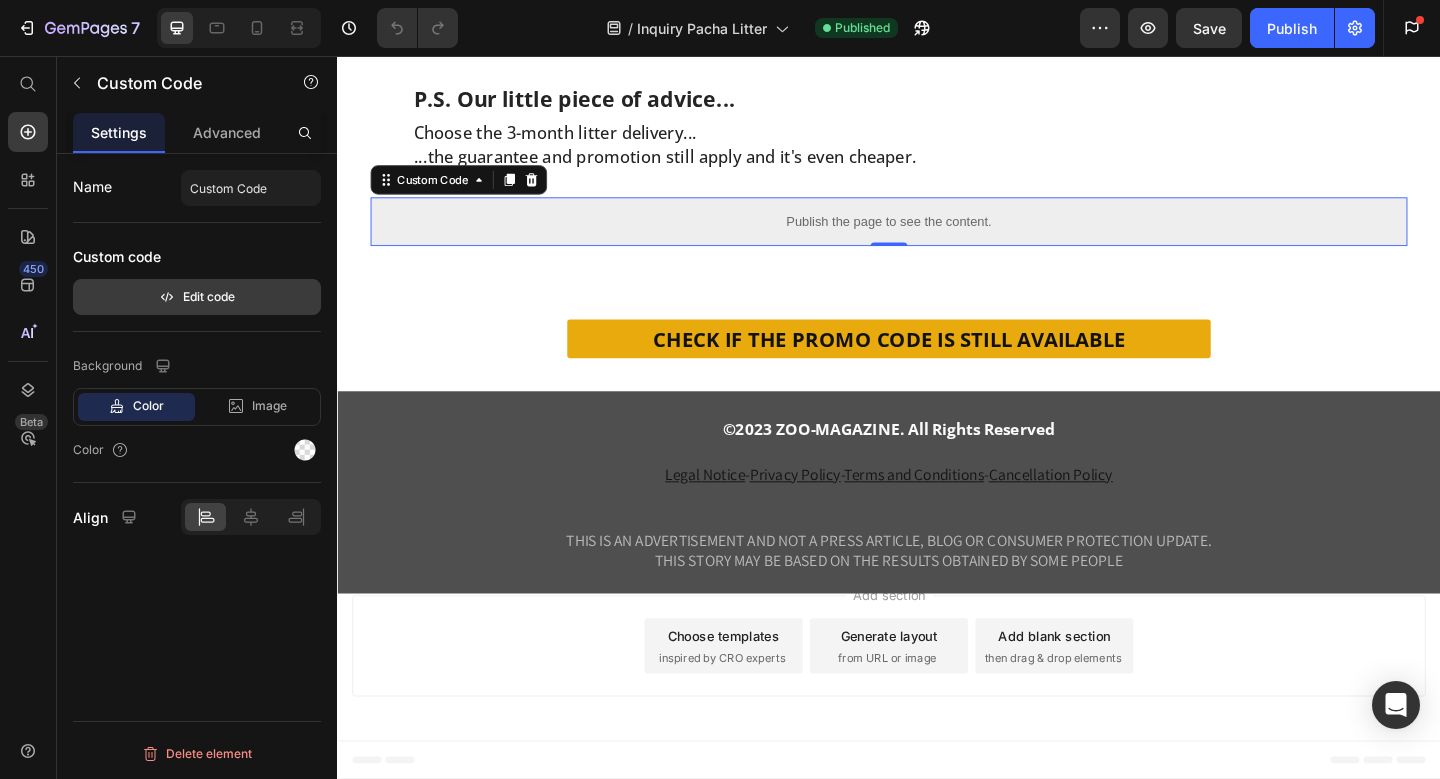 click on "Edit code" at bounding box center [197, 297] 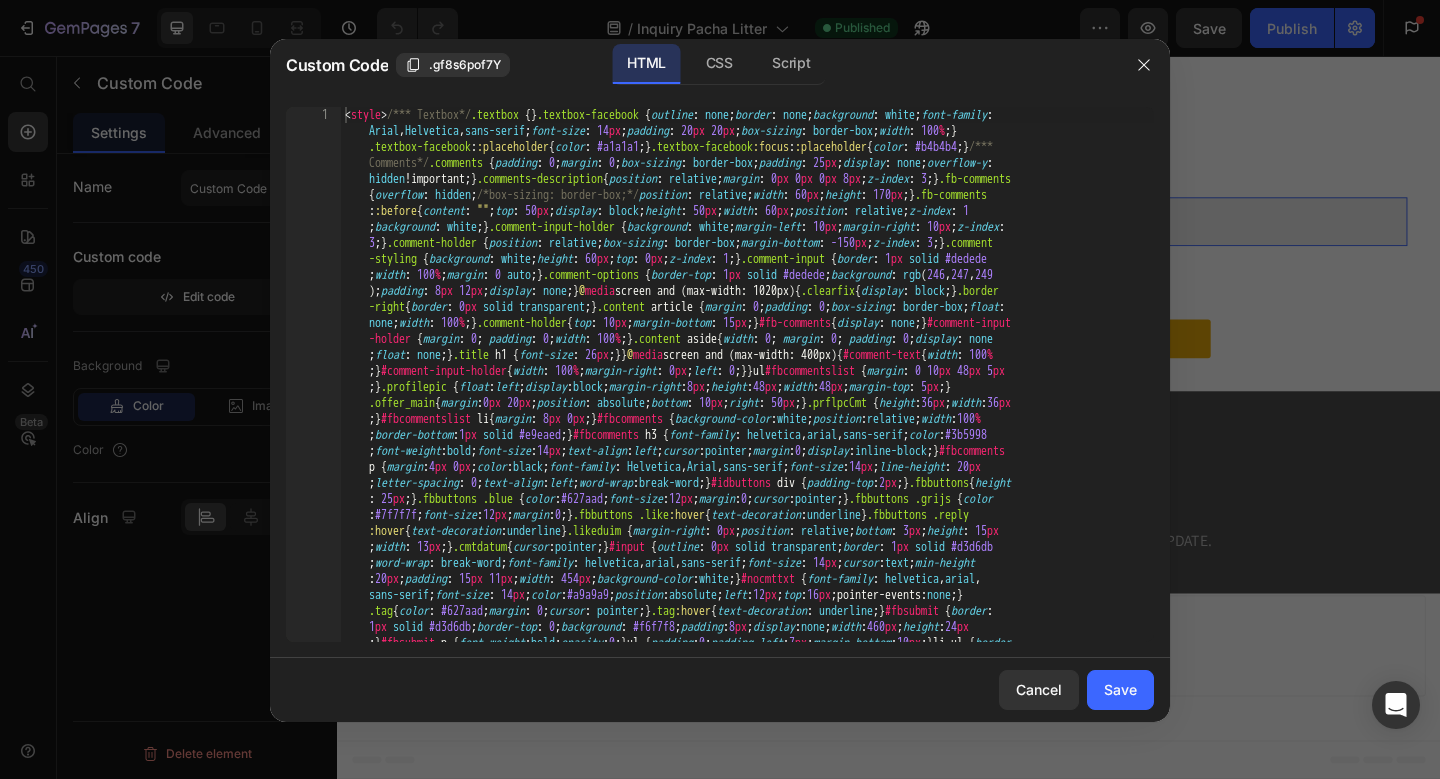 click on "< style > /*** Textbox*/ .textbox   { } .textbox-facebook   { outline :   none ; border :   none ; background :   white ; font-family :        Arial ,  Helvetica ,  sans-serif ; font-size :   14 px ; padding :   20 px   20 px ; box-sizing :   border-box ; width :   100 % ; }      .textbox-facebook : :placeholder { color :   #a1a1a1 ; } .textbox-facebook :focus : :placeholder { color :   #b4b4b4 ; } /***       Comments*/ .comments   { padding :   0 ; margin :   0 ; box-sizing :   border-box ; padding :   25 px ; display :   none ; overflow-y :        hidden !important ; } .comments-description { position :   relative ; margin :   0 px   0 px   0 px   8 px ; z-index :   3 ; } .fb-comments        { overflow :   hidden ; /*box-sizing: border-box;*/ position :   relative ; width :   60 px ; height :   170 px ; } .fb-comments      : :before { content :   " " ; top :   50 px ; display :   block ; height :   50 px ; width :   60 px ; position :   relative ; z-index :   1      ; background" at bounding box center [747, 1062] 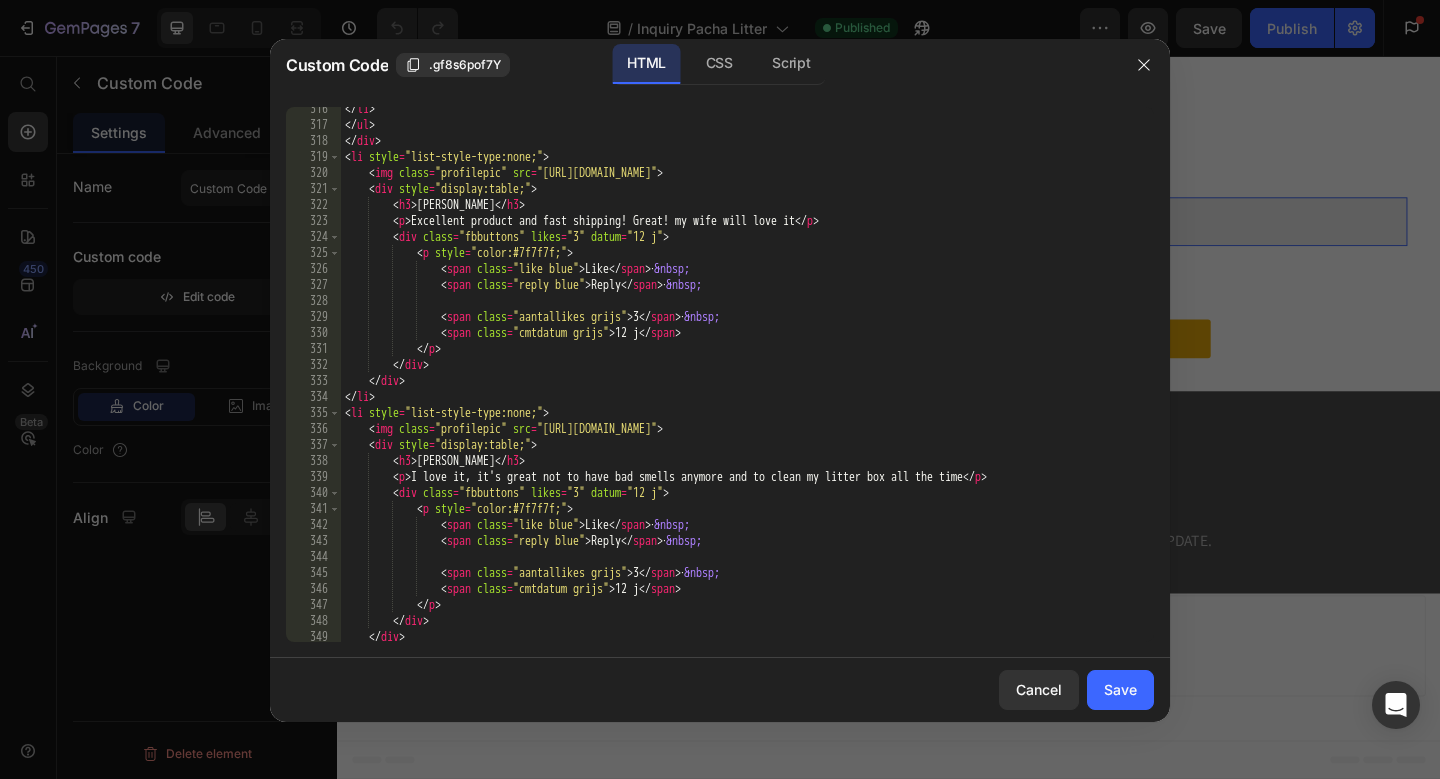 scroll, scrollTop: 8265, scrollLeft: 0, axis: vertical 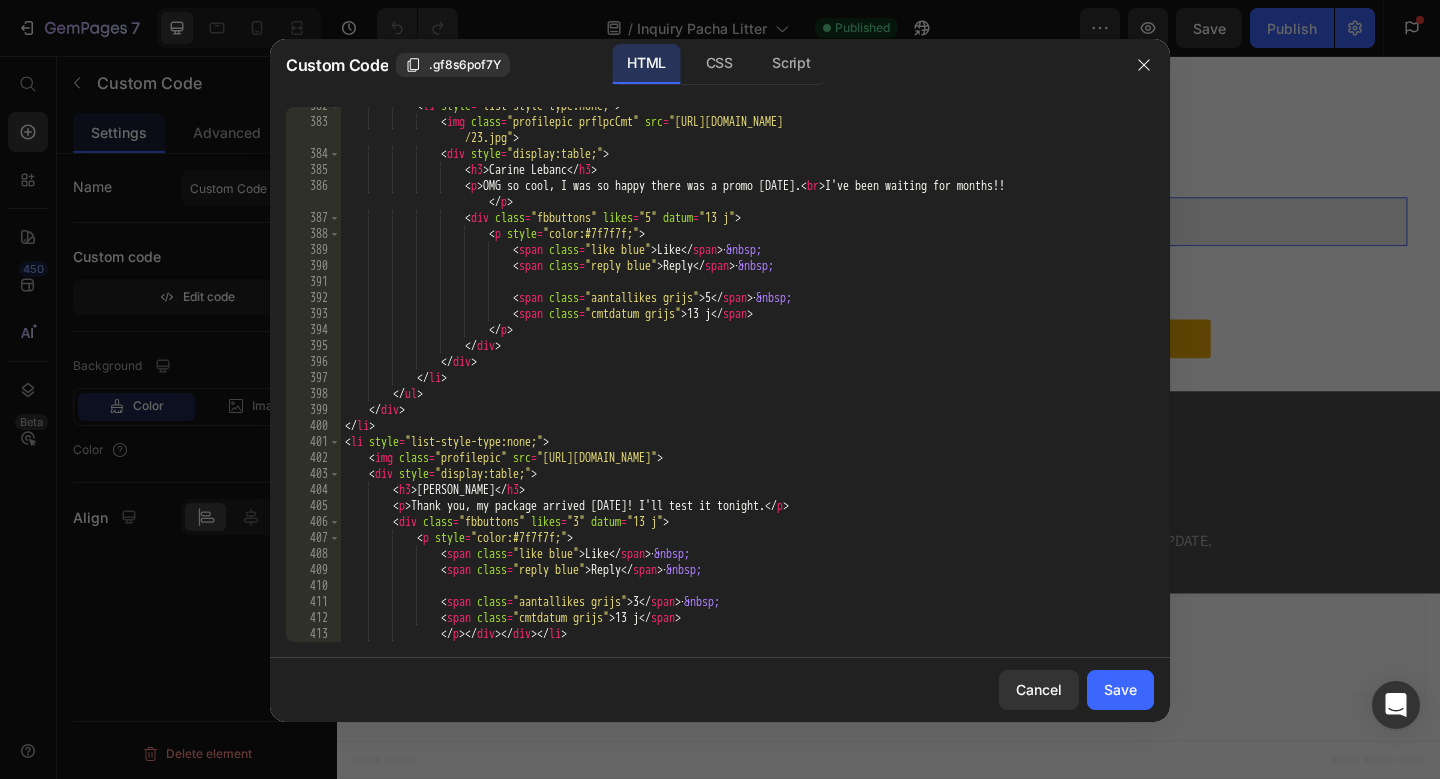 click on "< li   style = "list-style-type:none;" >                     < img   class = "profilepic prflpcCmt"   src = "[URL][DOMAIN_NAME]                      /23.jpg" >                     < div   style = "display:table;" >                          < h3 > [PERSON_NAME] </ h3 >                          < p > OMG so cool, I was so happy there was a promo [DATE].  < br >  I've been waiting for months!!                          </ p >                          < div   class = "fbbuttons"   likes = "5"   datum = "13 j" >                               < p   style = "color:#7f7f7f;" >                                    < span   class = "like blue" > Like </ span >  · &nbsp;                                    < span   class = "reply blue" > Reply </ span > · &nbsp;                                                                       < span   class = "aantallikes grijs" > 5 </ span >  · &nbsp;                                    <" at bounding box center (747, 381) 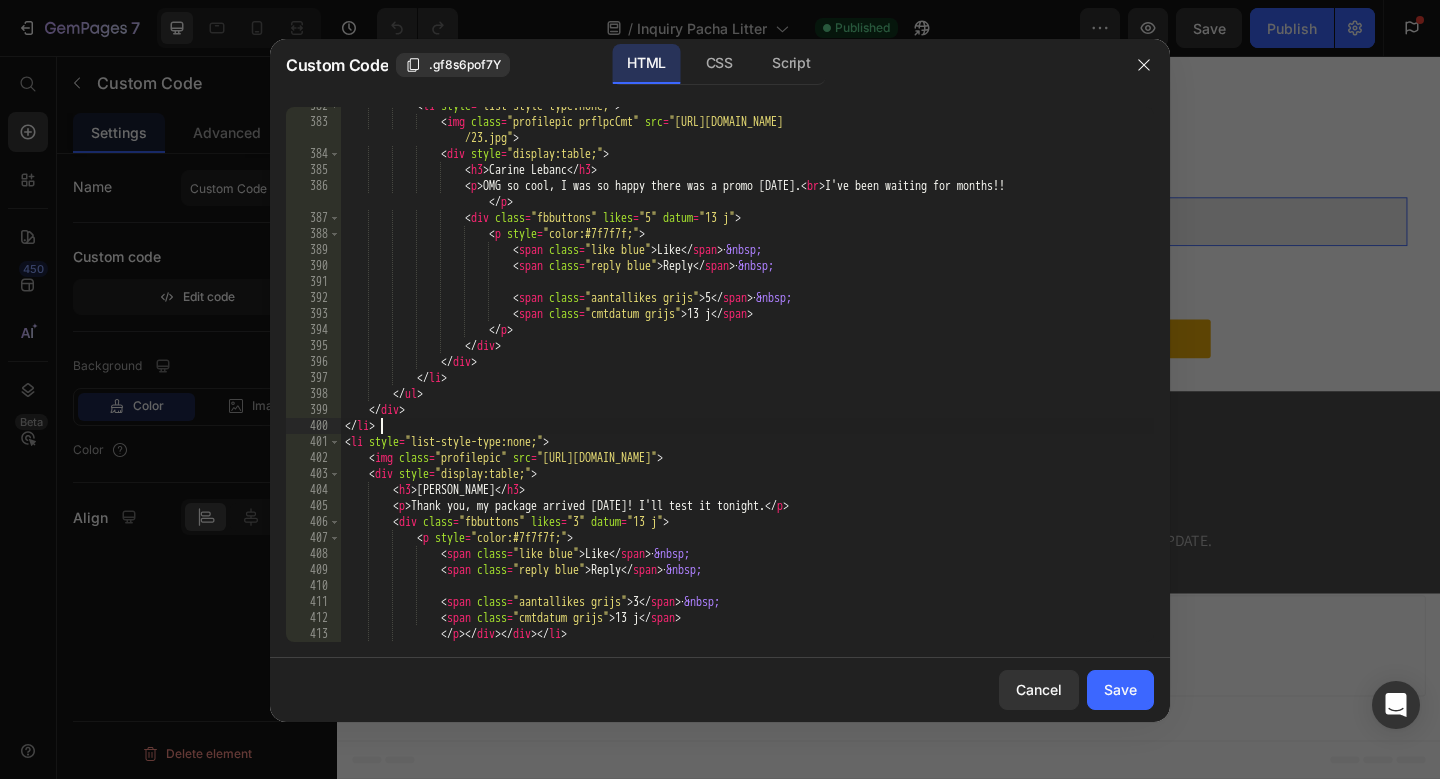 type on "<span class="cmtdatum grijs">13 j</span>
</p></div></div></li>" 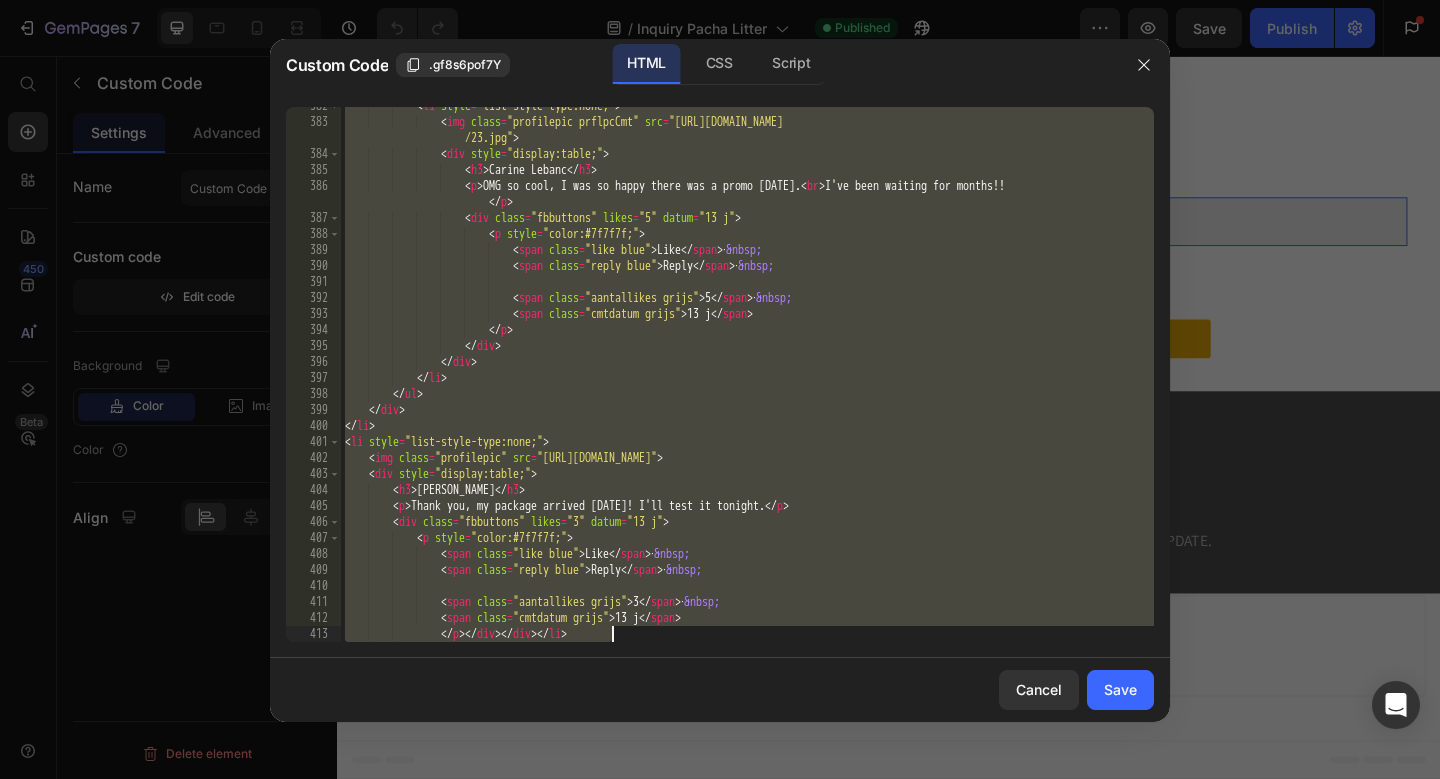 paste 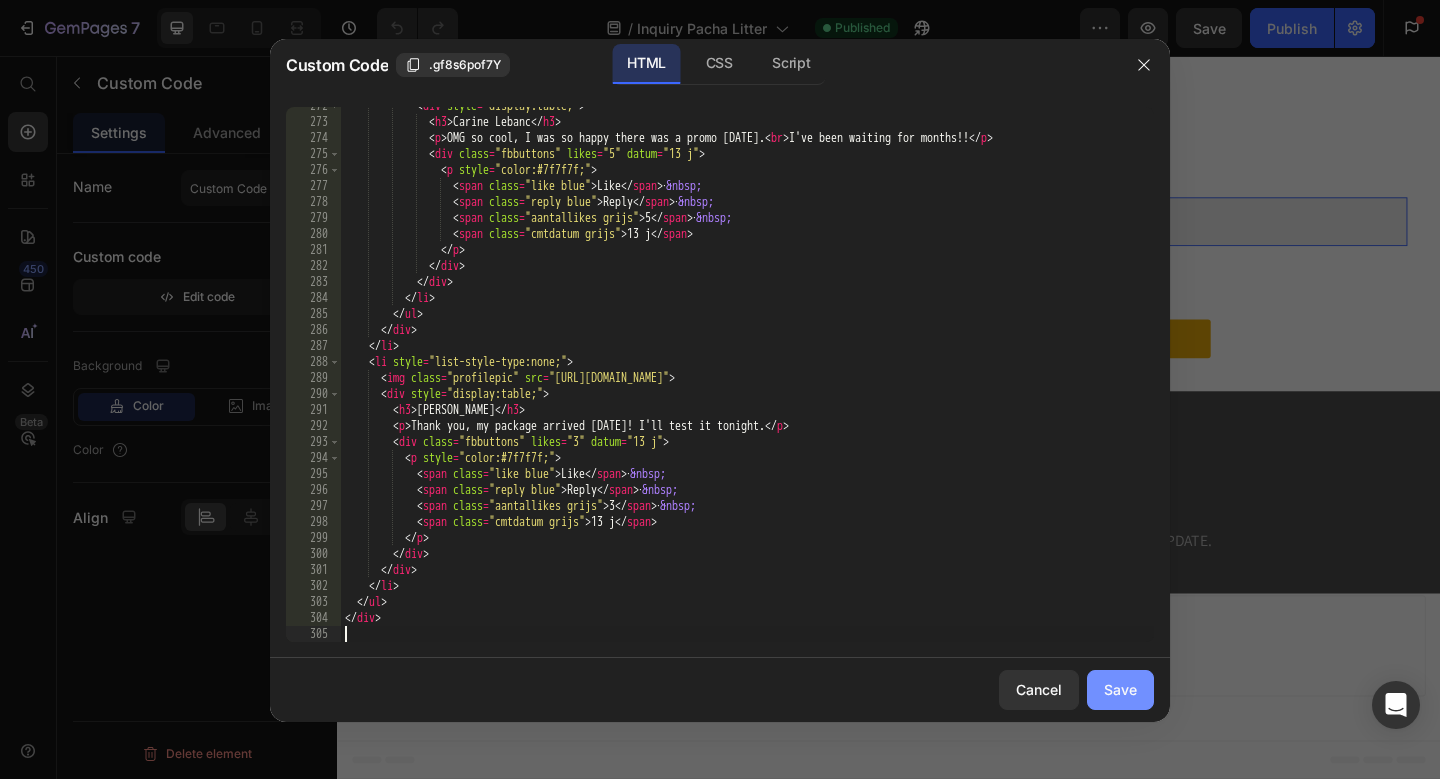click on "Save" 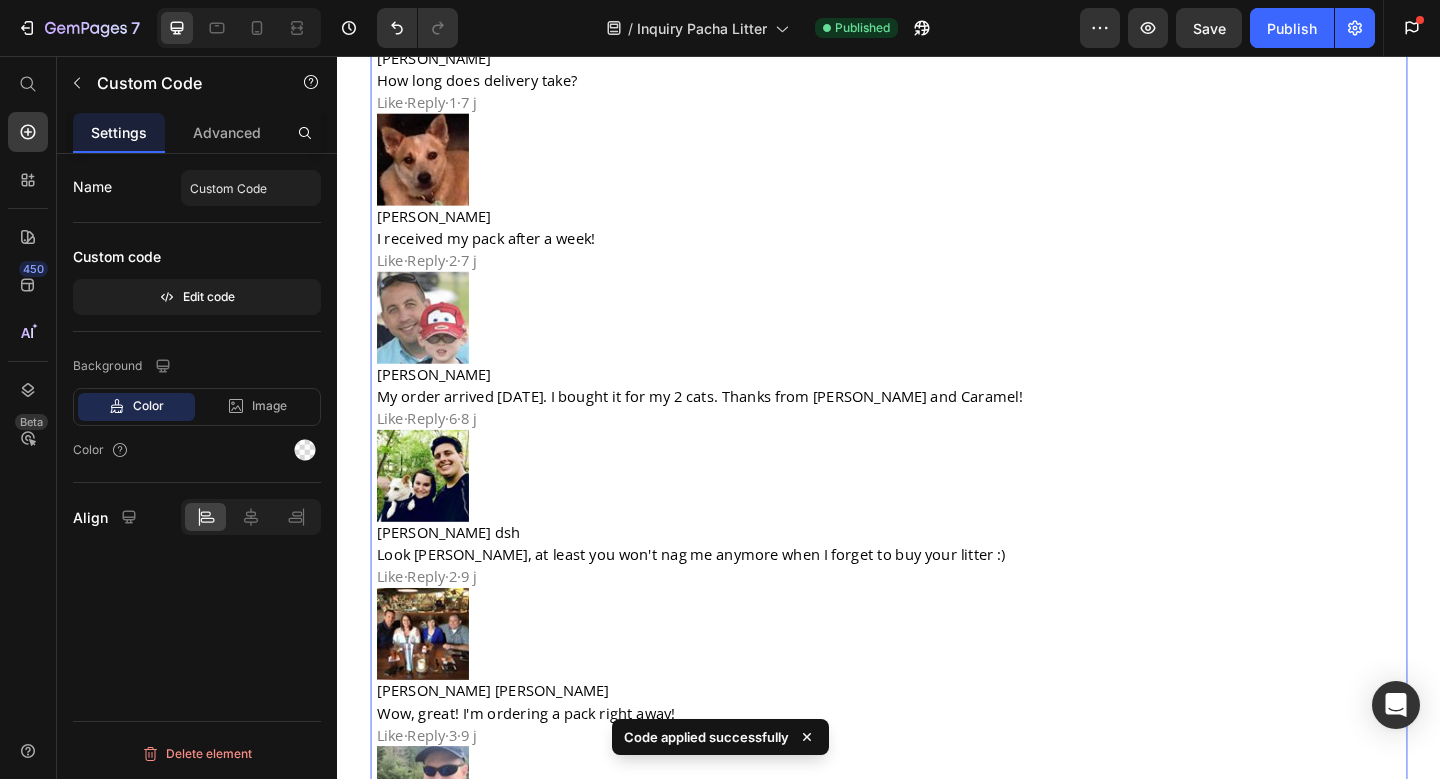 scroll, scrollTop: 9771, scrollLeft: 0, axis: vertical 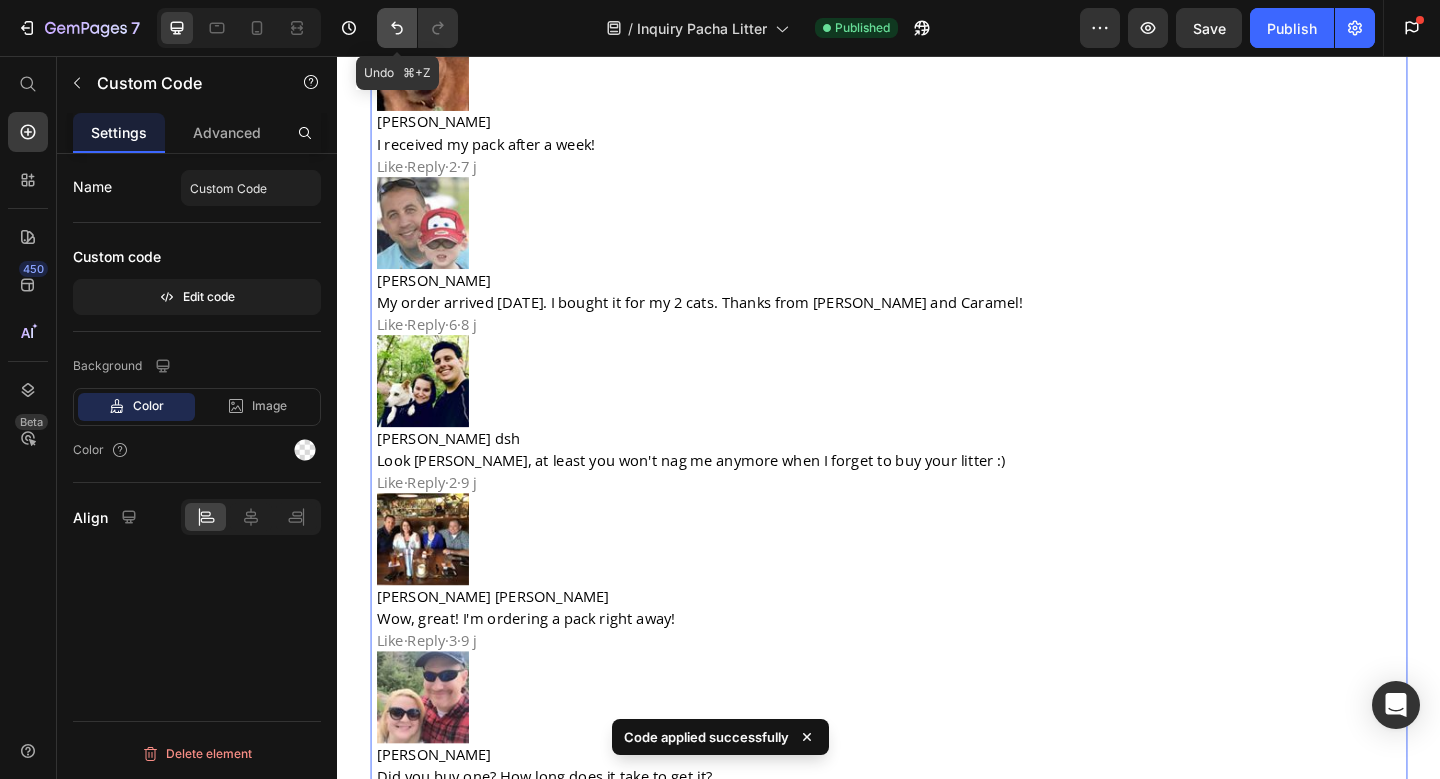click 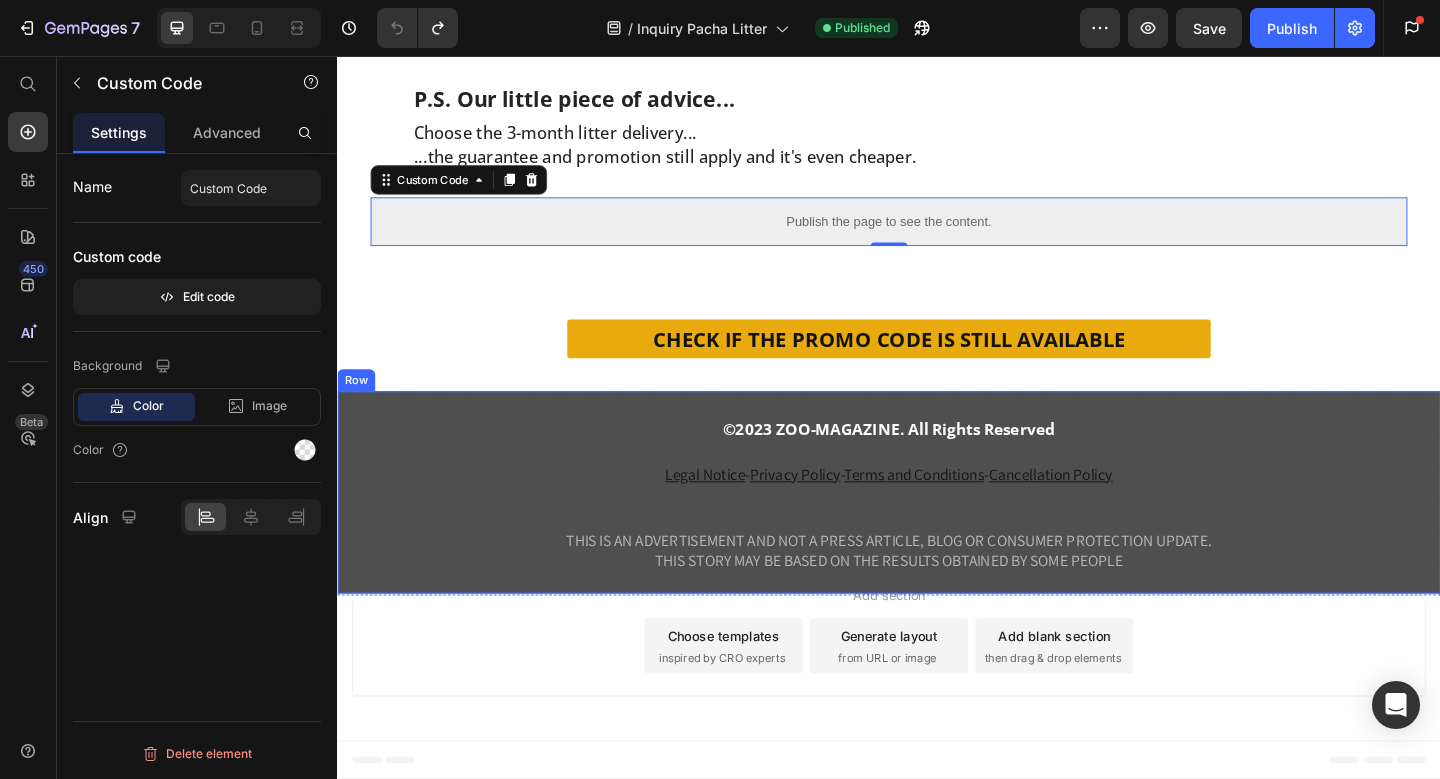 scroll, scrollTop: 8709, scrollLeft: 0, axis: vertical 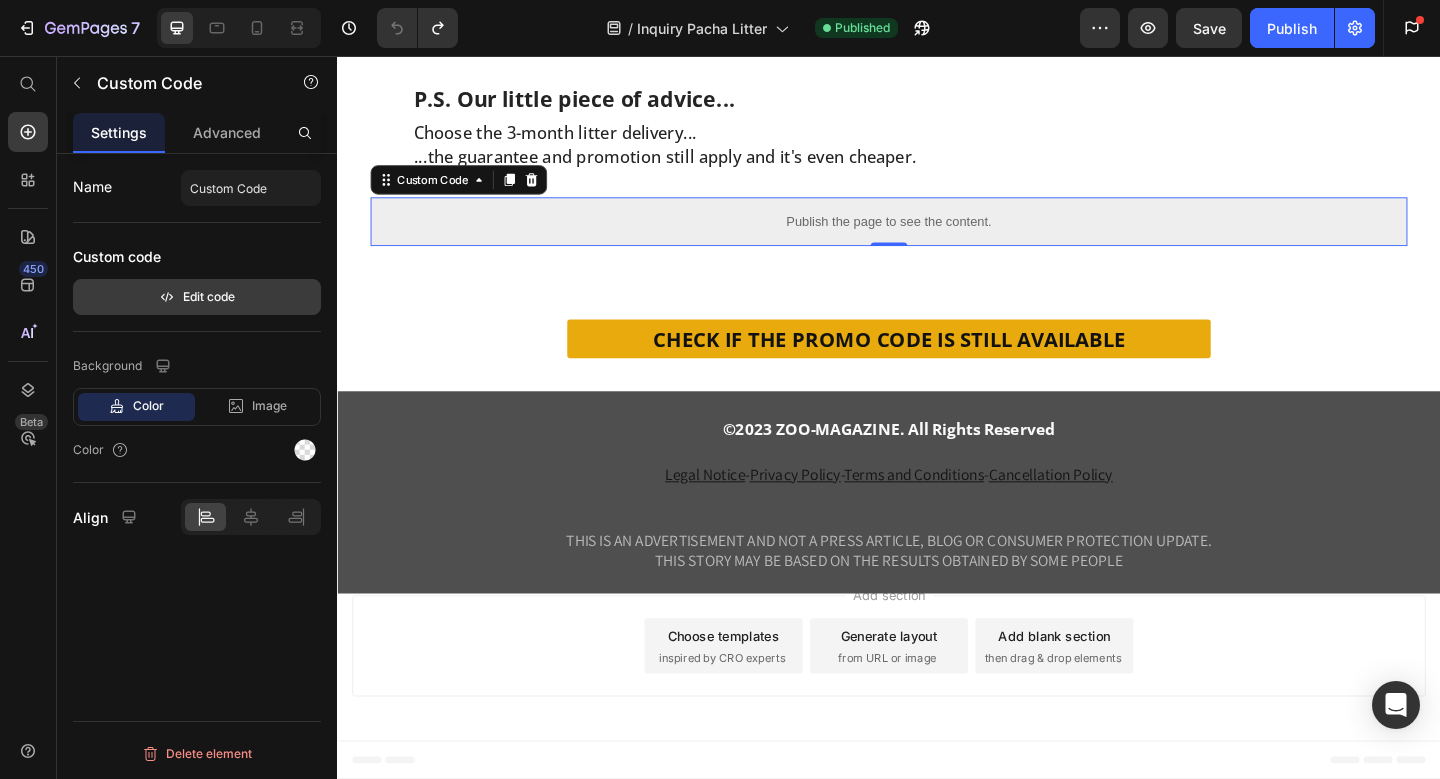 click on "Edit code" at bounding box center [197, 297] 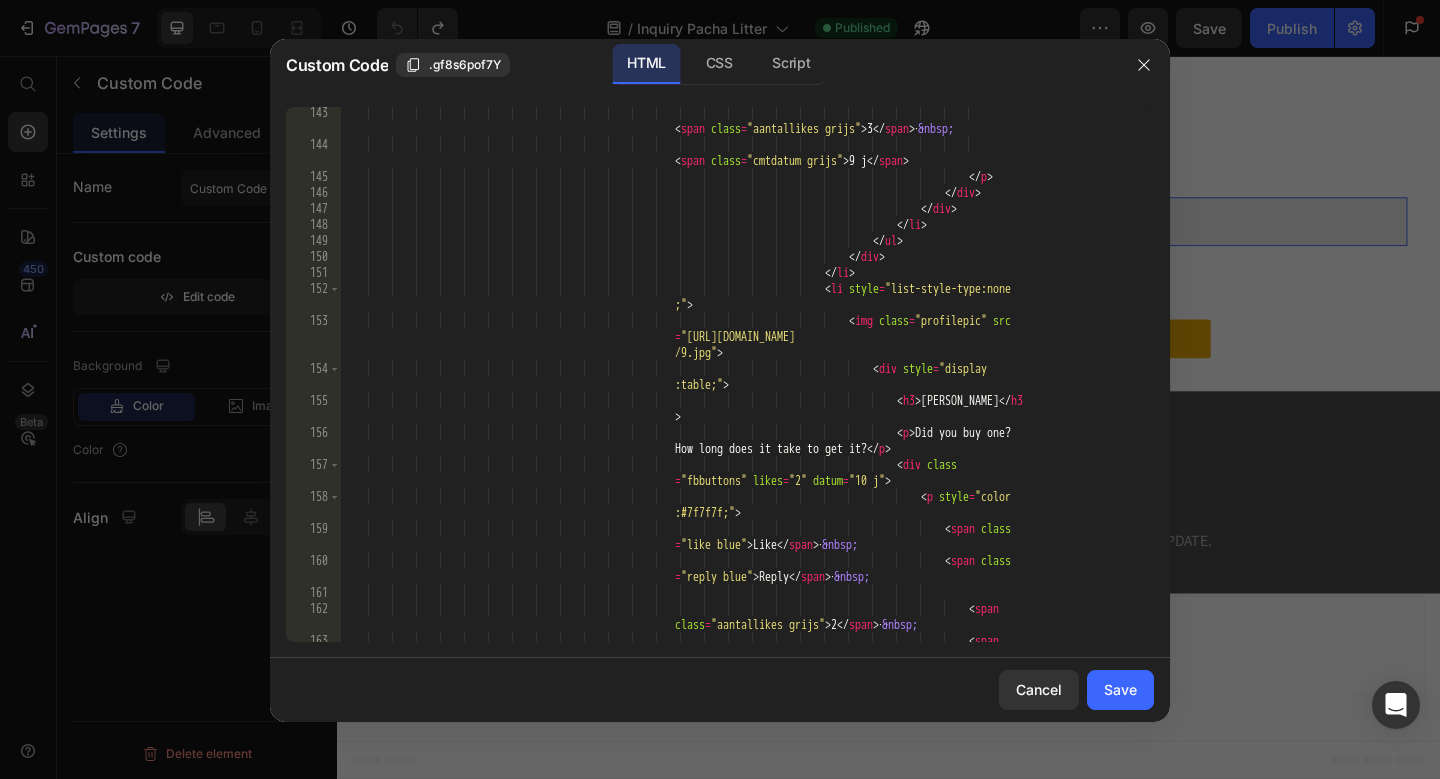 scroll, scrollTop: 3682, scrollLeft: 0, axis: vertical 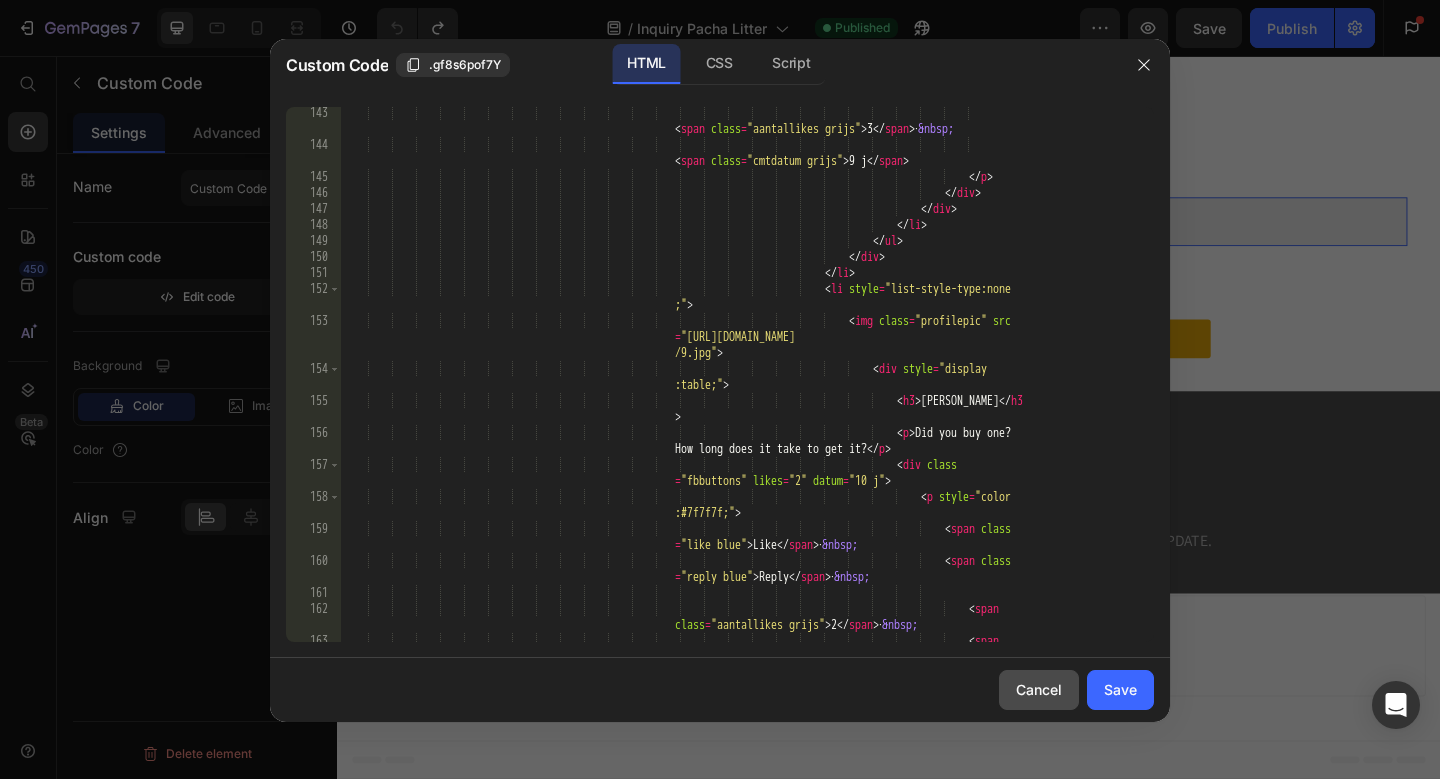 click on "Cancel" 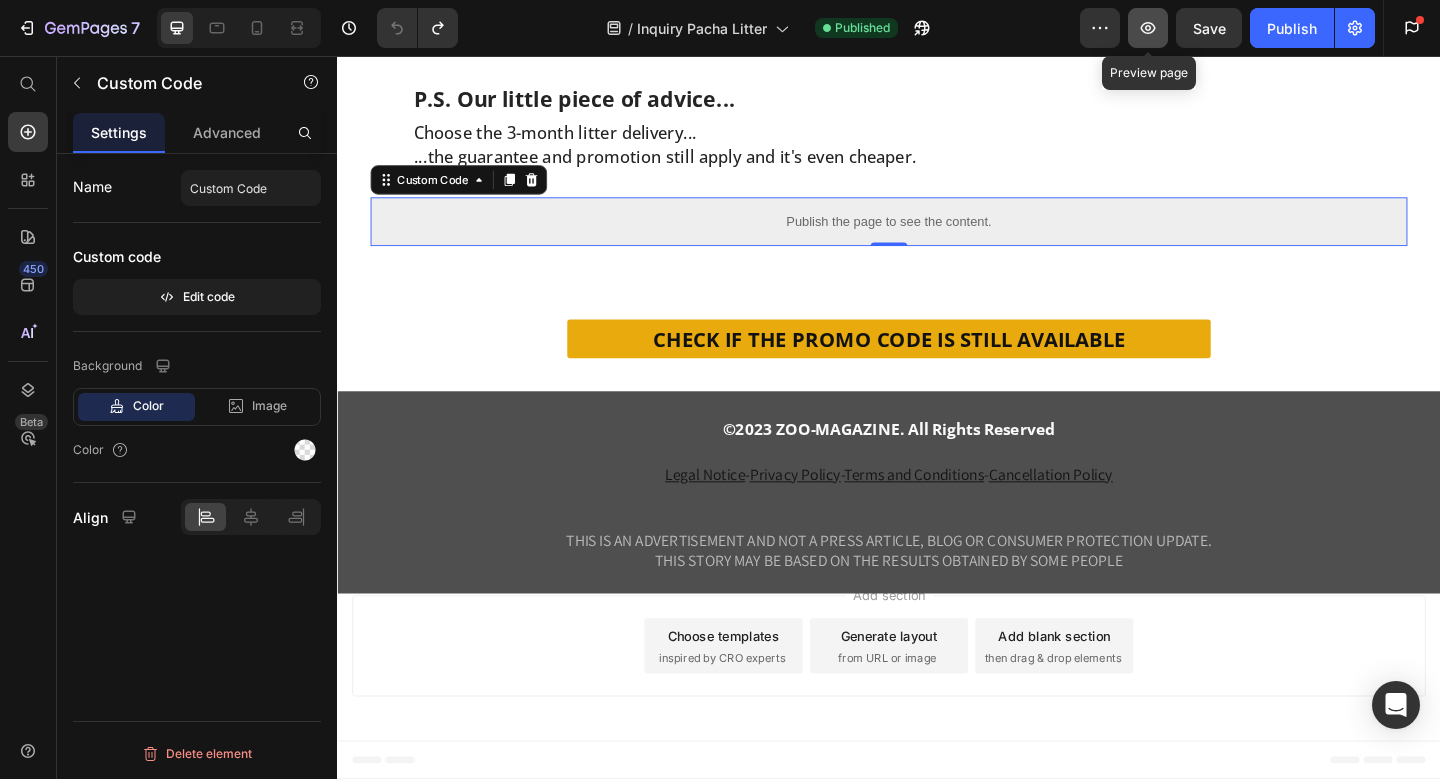 click 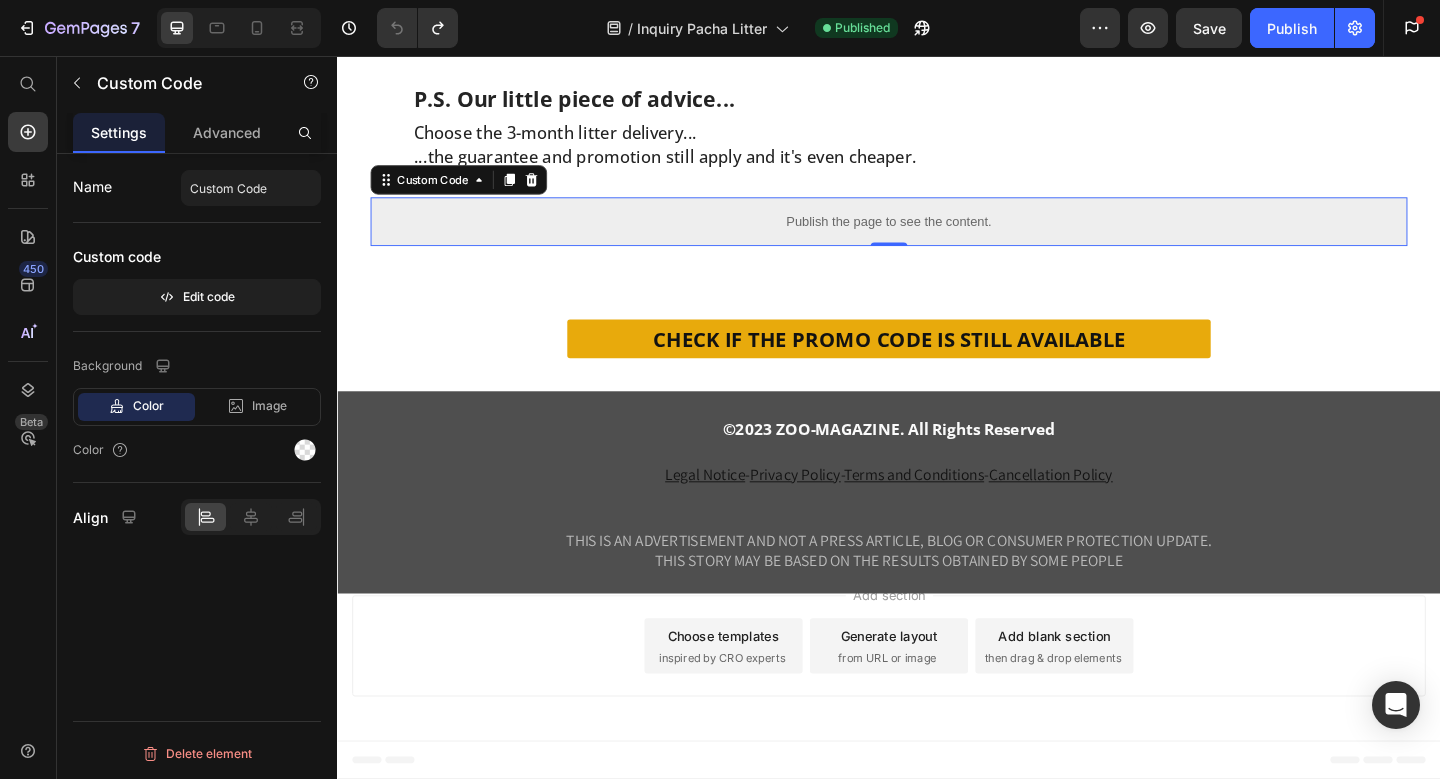 click on "Publish the page to see the content." at bounding box center [937, 236] 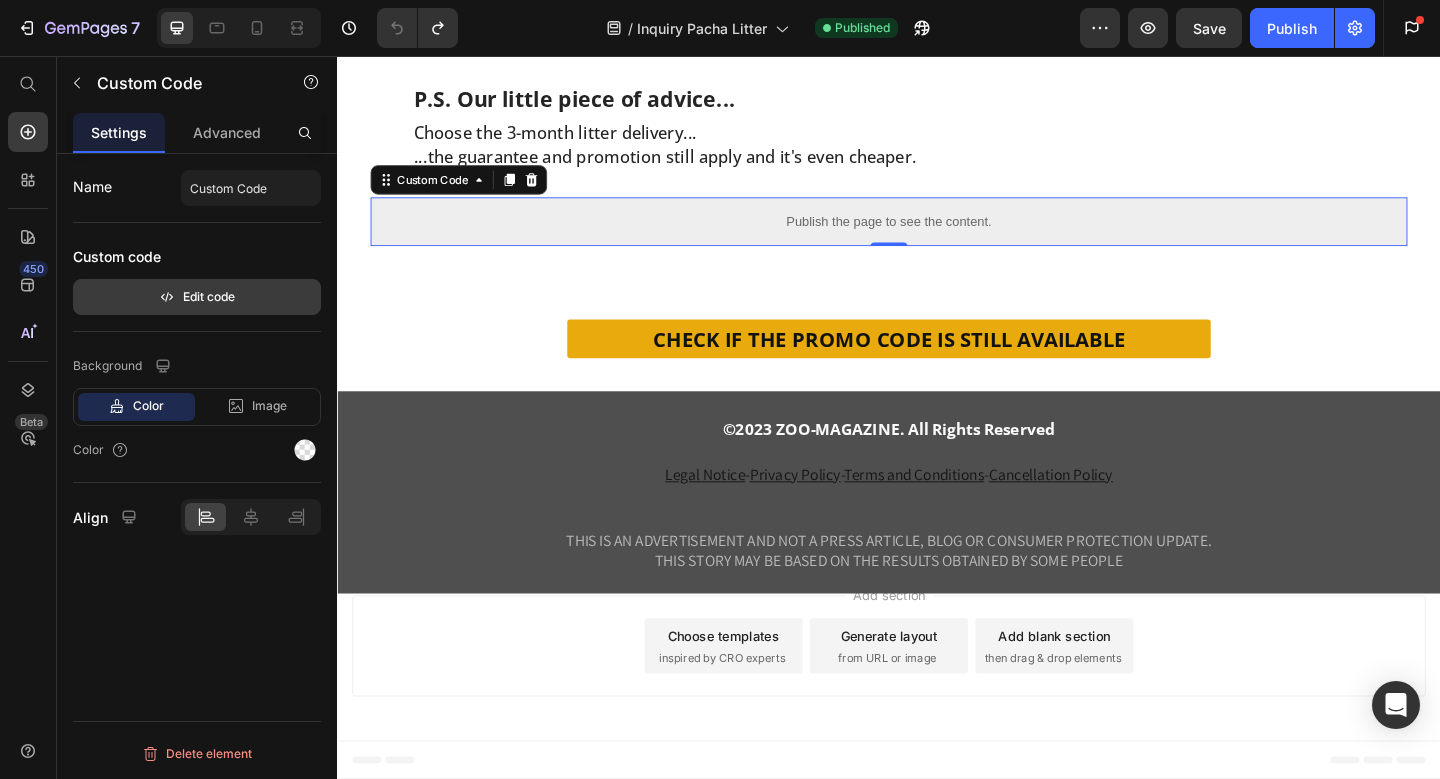 click on "Edit code" at bounding box center [197, 297] 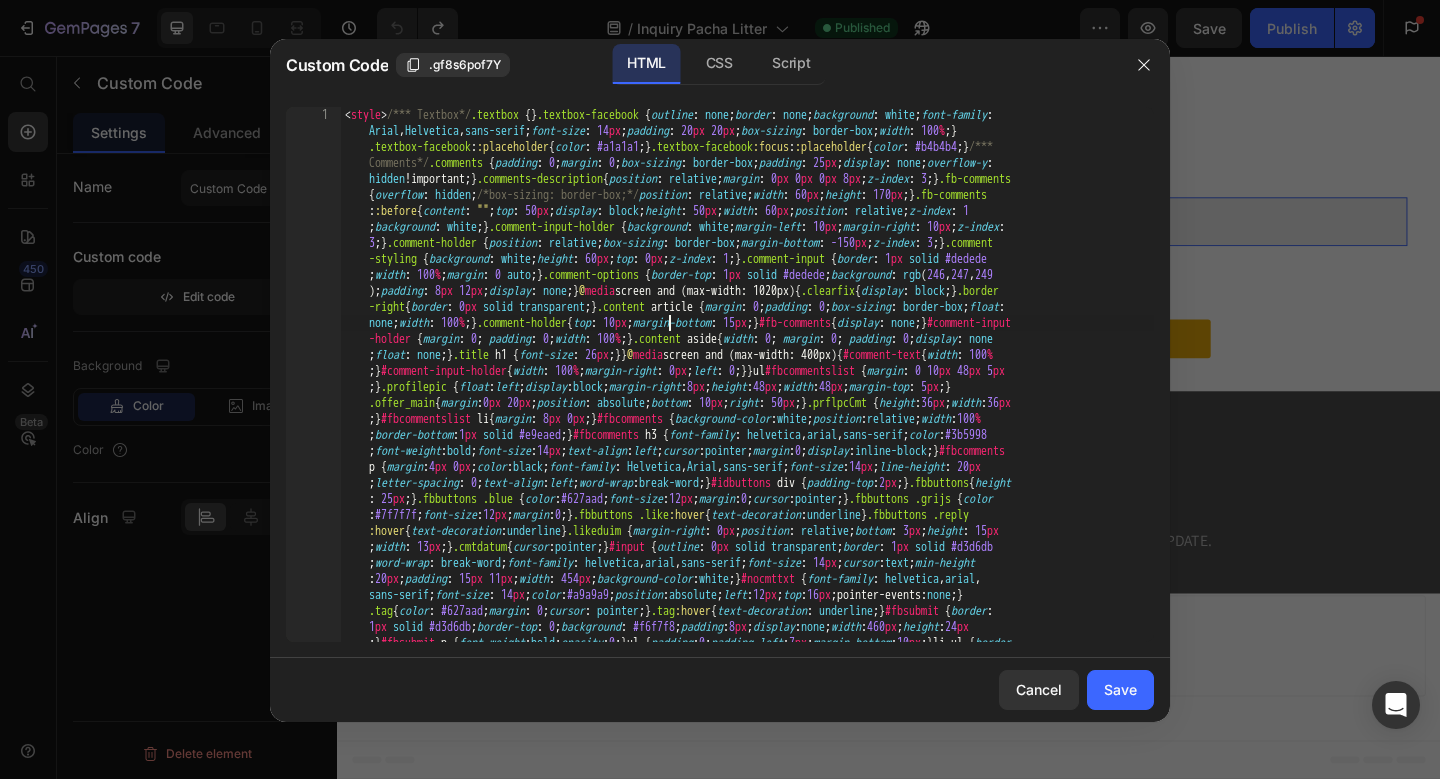 click on "< style > /*** Textbox*/ .textbox   { } .textbox-facebook   { outline :   none ; border :   none ; background :   white ; font-family :        Arial ,  Helvetica ,  sans-serif ; font-size :   14 px ; padding :   20 px   20 px ; box-sizing :   border-box ; width :   100 % ; }      .textbox-facebook : :placeholder { color :   #a1a1a1 ; } .textbox-facebook :focus : :placeholder { color :   #b4b4b4 ; } /***       Comments*/ .comments   { padding :   0 ; margin :   0 ; box-sizing :   border-box ; padding :   25 px ; display :   none ; overflow-y :        hidden !important ; } .comments-description { position :   relative ; margin :   0 px   0 px   0 px   8 px ; z-index :   3 ; } .fb-comments        { overflow :   hidden ; /*box-sizing: border-box;*/ position :   relative ; width :   60 px ; height :   170 px ; } .fb-comments      : :before { content :   " " ; top :   50 px ; display :   block ; height :   50 px ; width :   60 px ; position :   relative ; z-index :   1      ; background" at bounding box center [747, 1062] 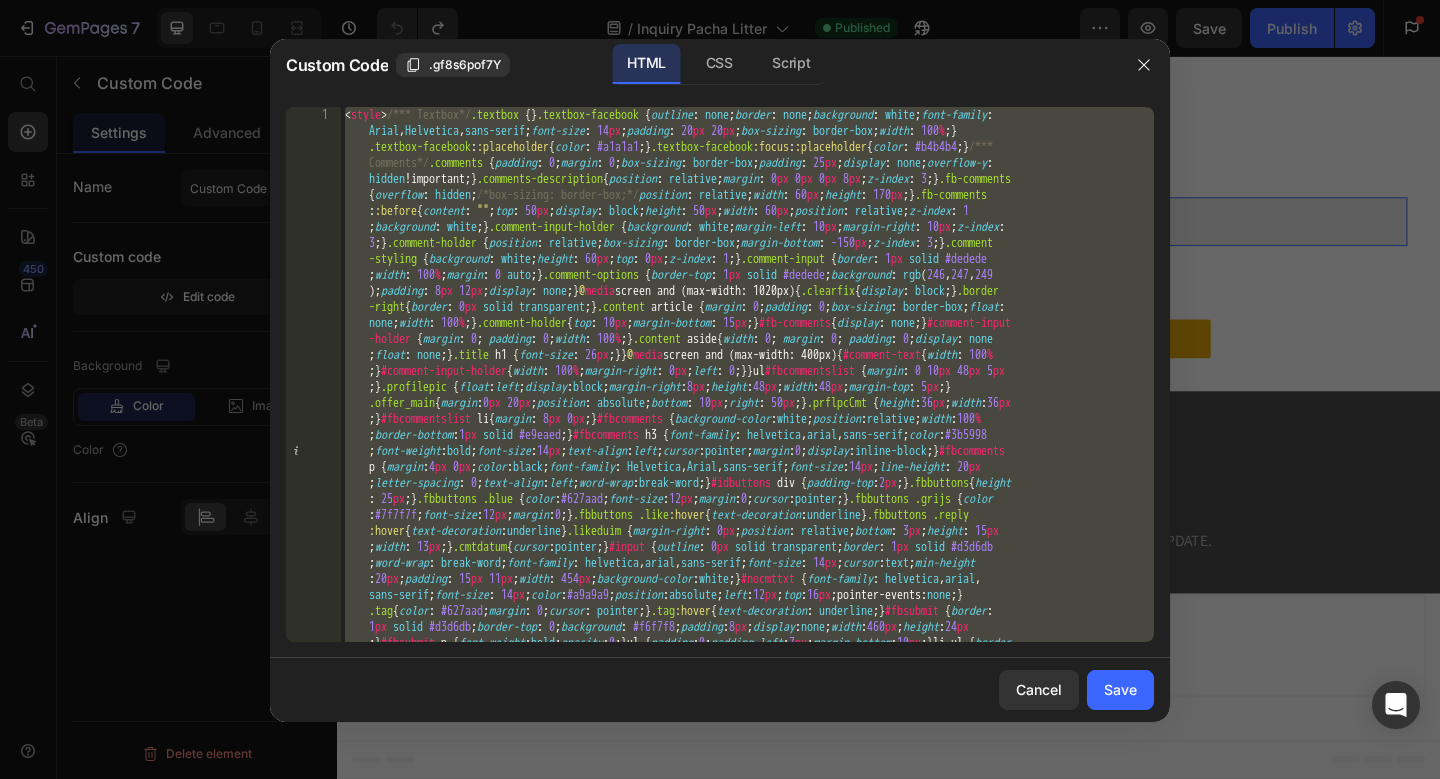 paste on "</p></div></div></li></ul></div" 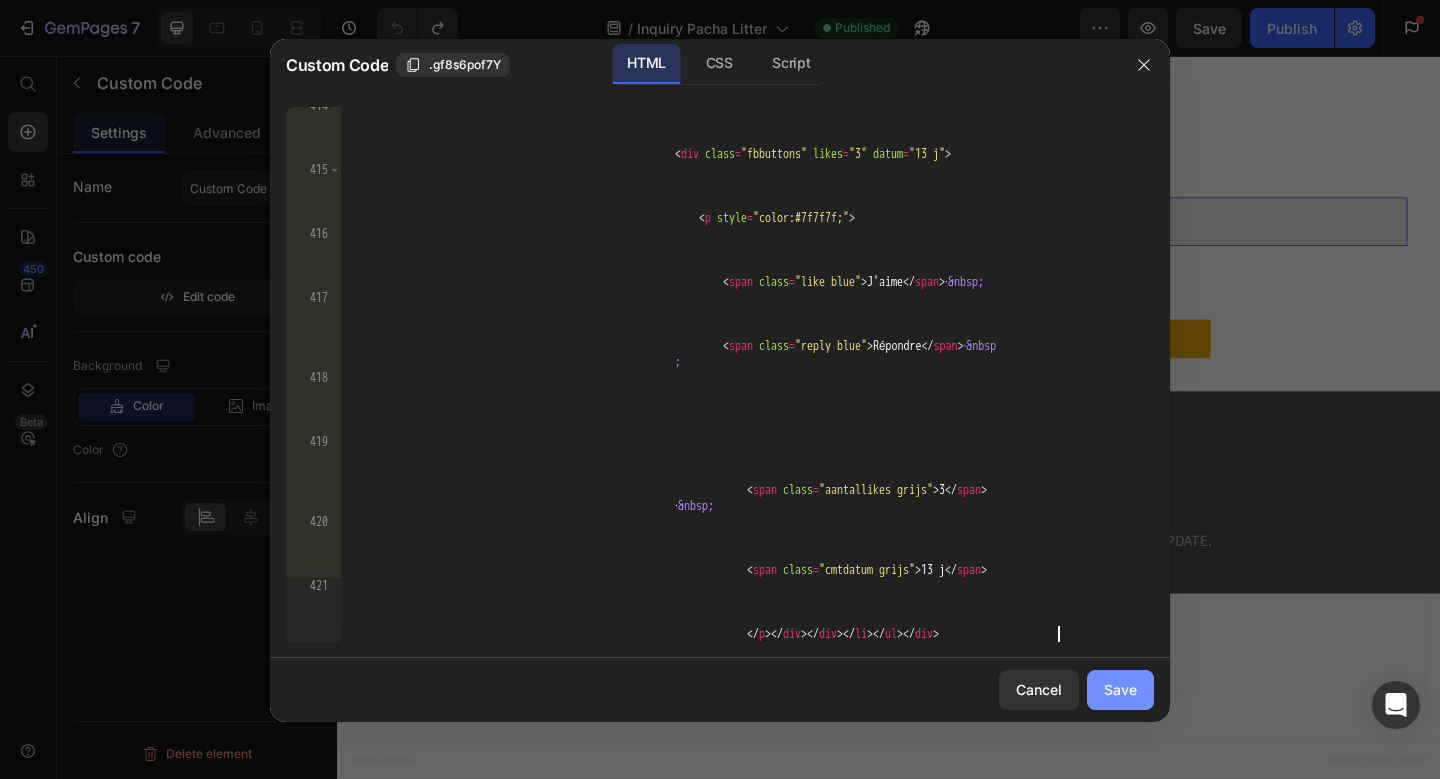 click on "Save" 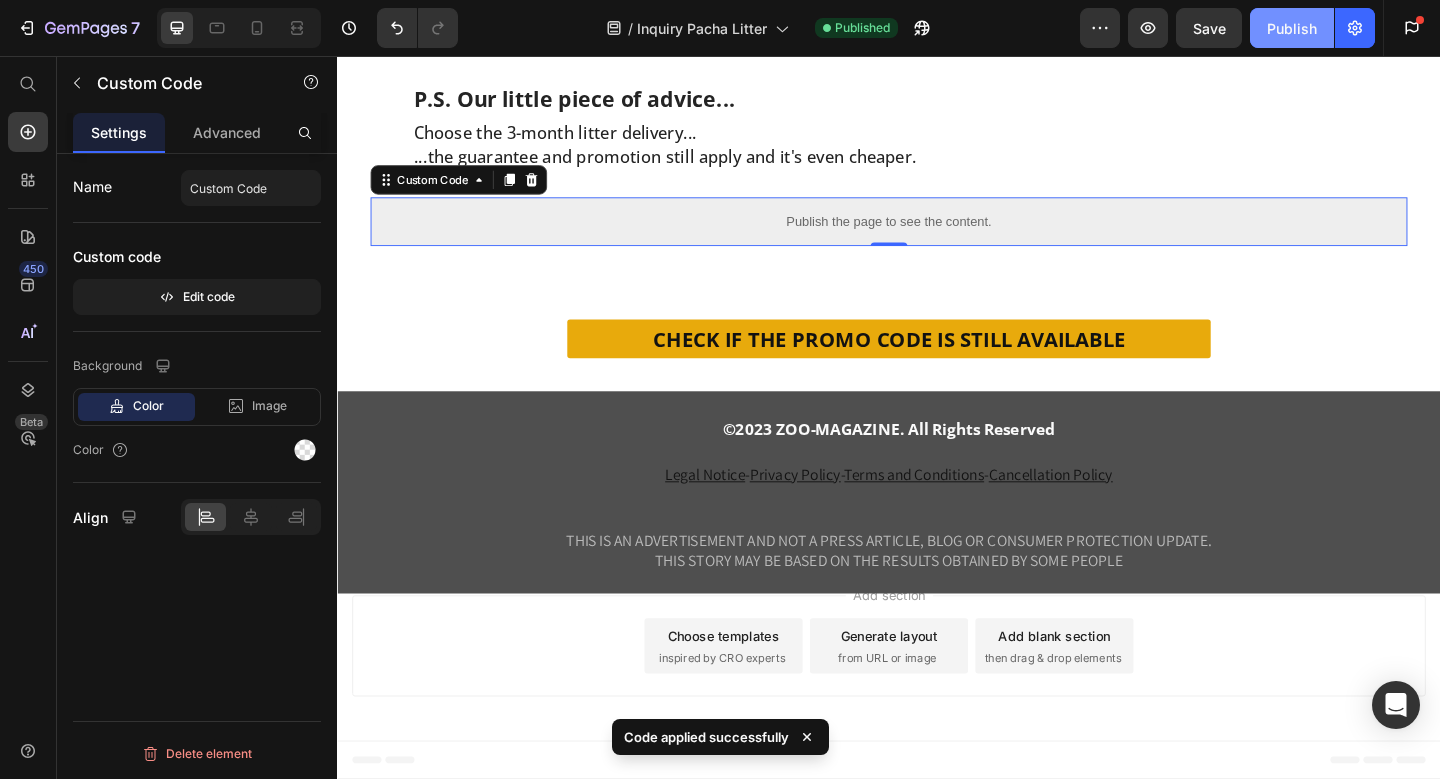 click on "Publish" at bounding box center (1292, 28) 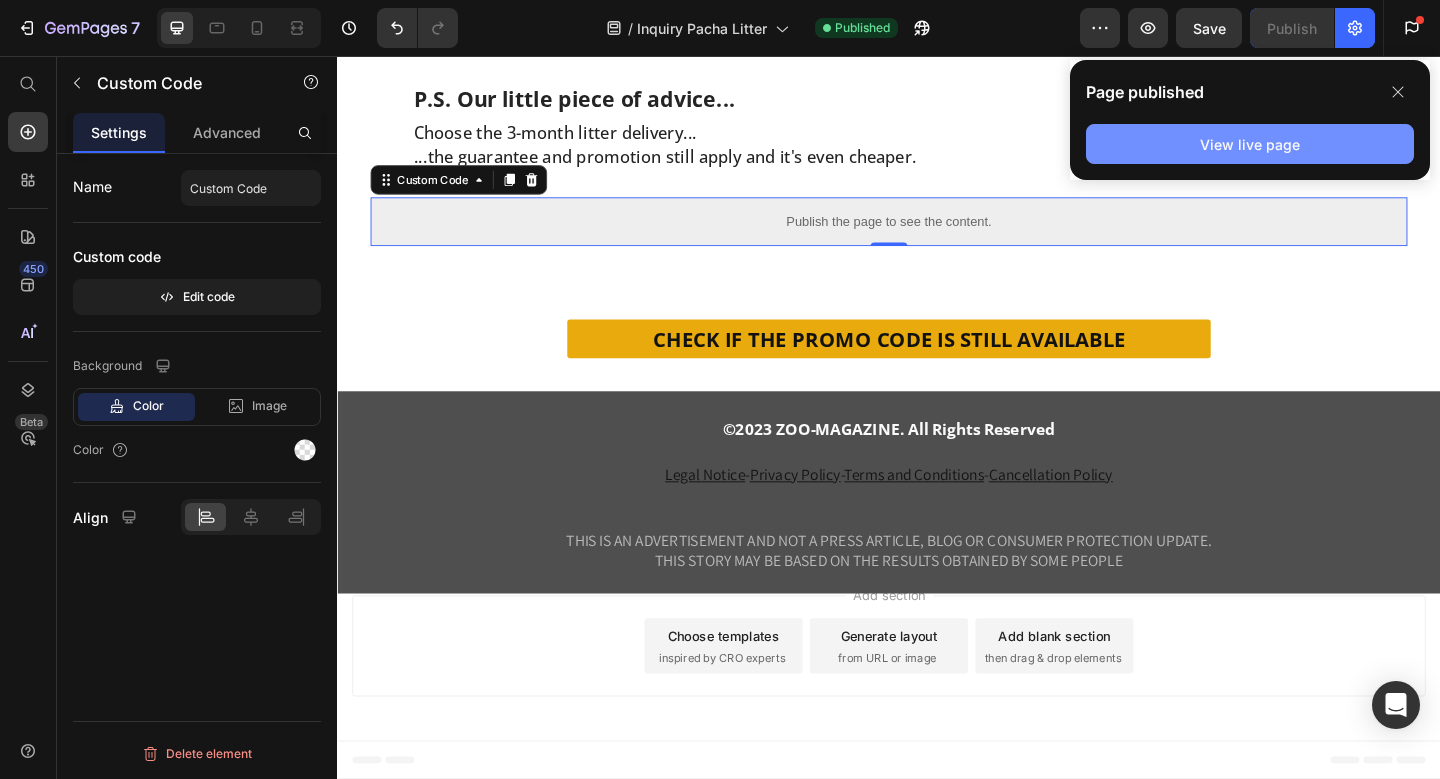 click on "View live page" at bounding box center (1250, 144) 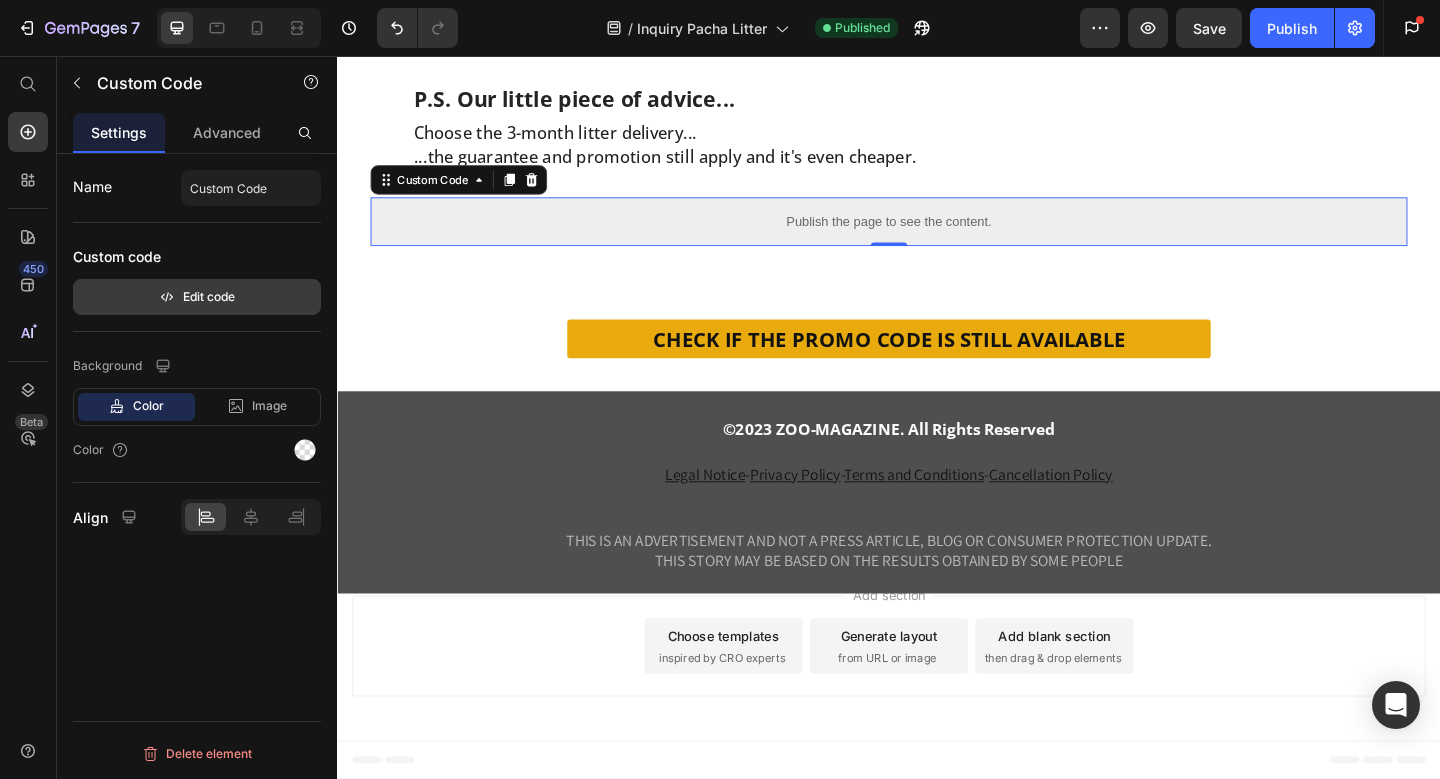 click on "Edit code" at bounding box center [197, 297] 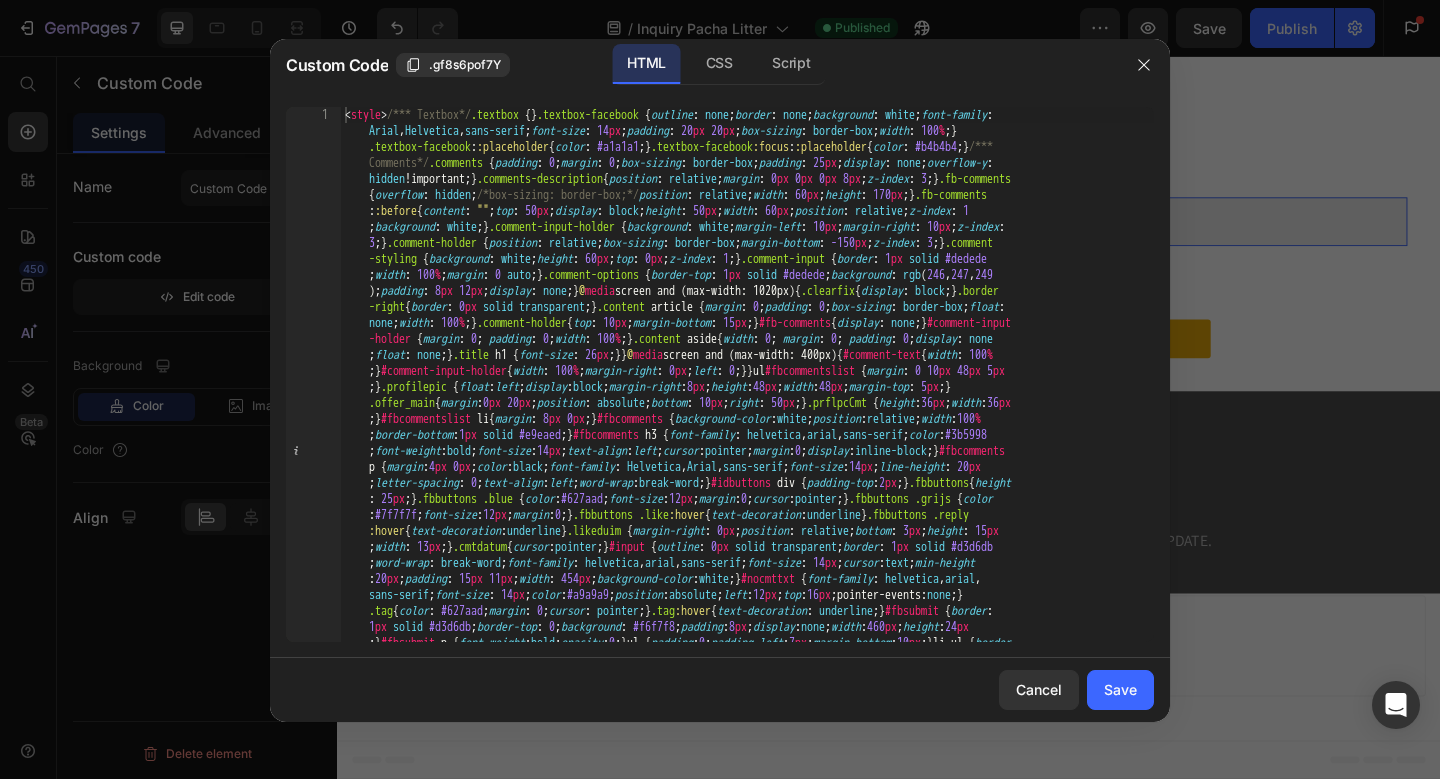 type 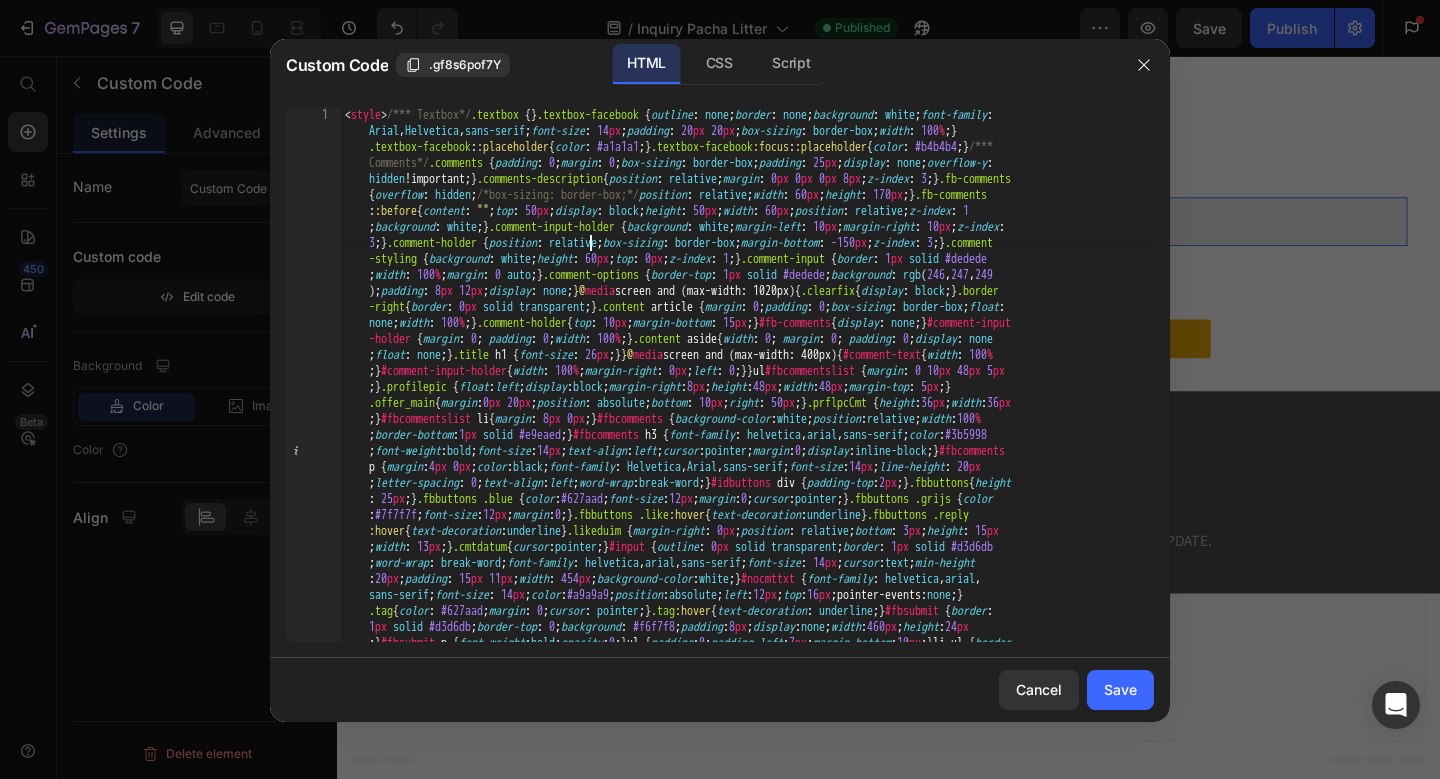 click on "< style > /*** Textbox*/ .textbox   { } .textbox-facebook   { outline :   none ; border :   none ; background :   white ; font-family :        Arial ,  Helvetica ,  sans-serif ; font-size :   14 px ; padding :   20 px   20 px ; box-sizing :   border-box ; width :   100 % ; }      .textbox-facebook : :placeholder { color :   #a1a1a1 ; } .textbox-facebook :focus : :placeholder { color :   #b4b4b4 ; } /***       Comments*/ .comments   { padding :   0 ; margin :   0 ; box-sizing :   border-box ; padding :   25 px ; display :   none ; overflow-y :        hidden !important ; } .comments-description { position :   relative ; margin :   0 px   0 px   0 px   8 px ; z-index :   3 ; } .fb-comments        { overflow :   hidden ; /*box-sizing: border-box;*/ position :   relative ; width :   60 px ; height :   170 px ; } .fb-comments      : :before { content :   " " ; top :   50 px ; display :   block ; height :   50 px ; width :   60 px ; position :   relative ; z-index :   1      ; background" at bounding box center (747, 1062) 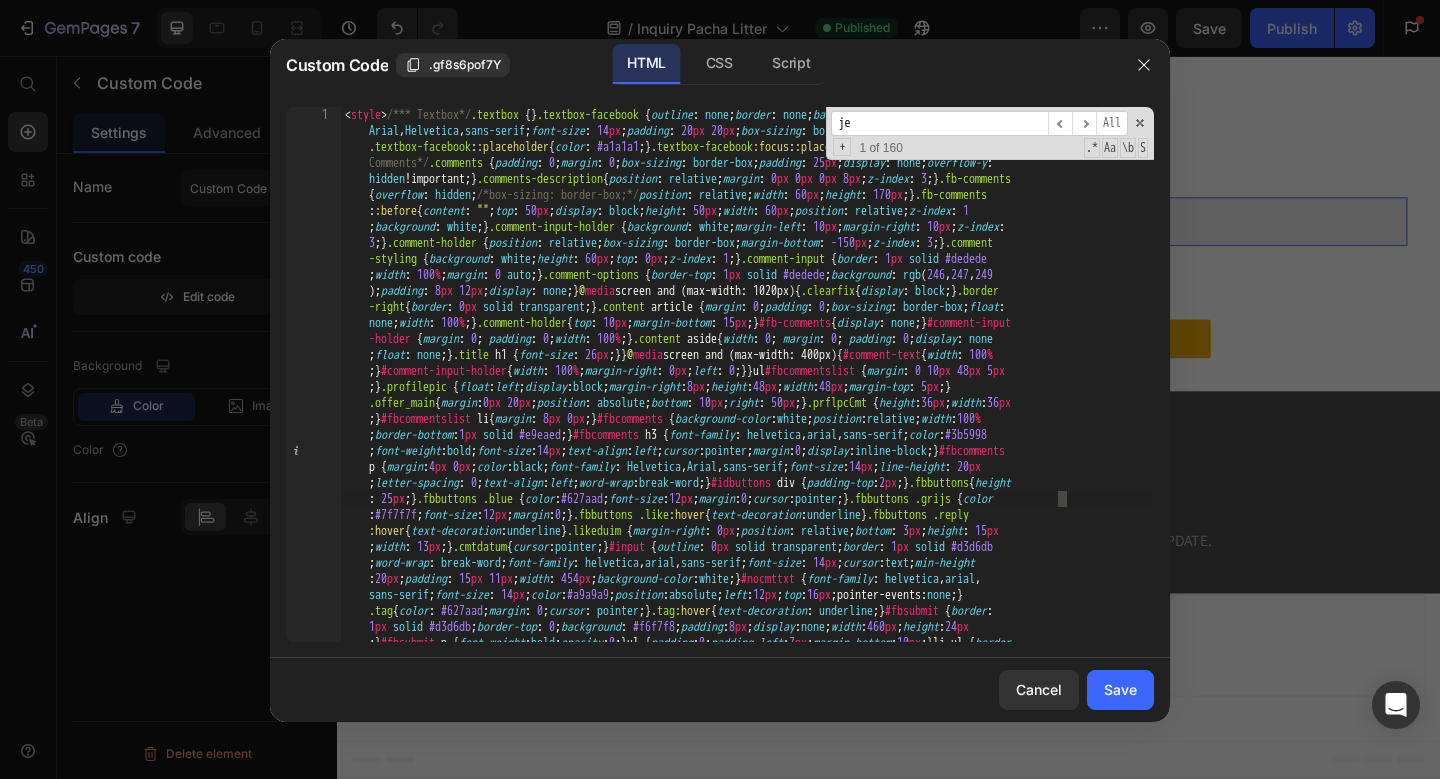 scroll, scrollTop: 917, scrollLeft: 0, axis: vertical 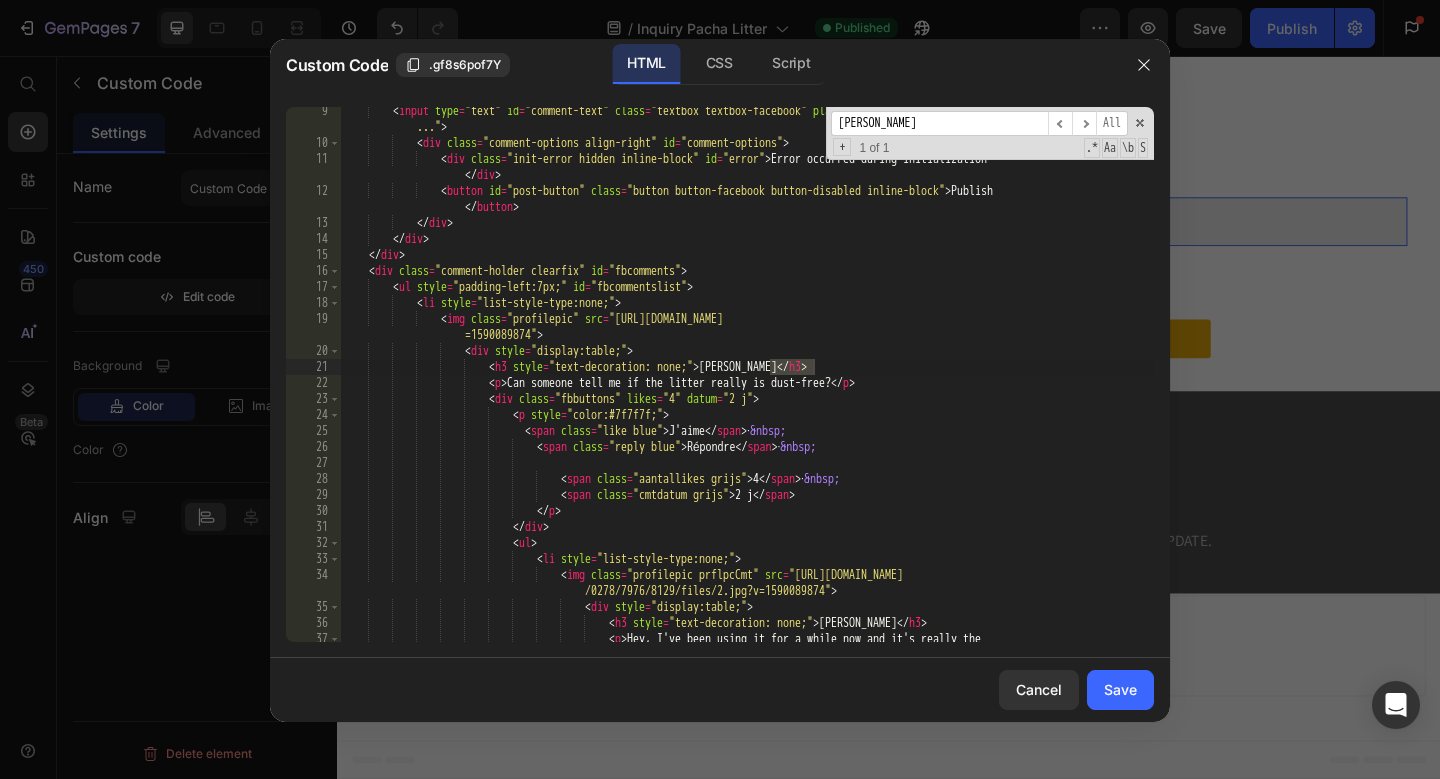 type on "[PERSON_NAME]" 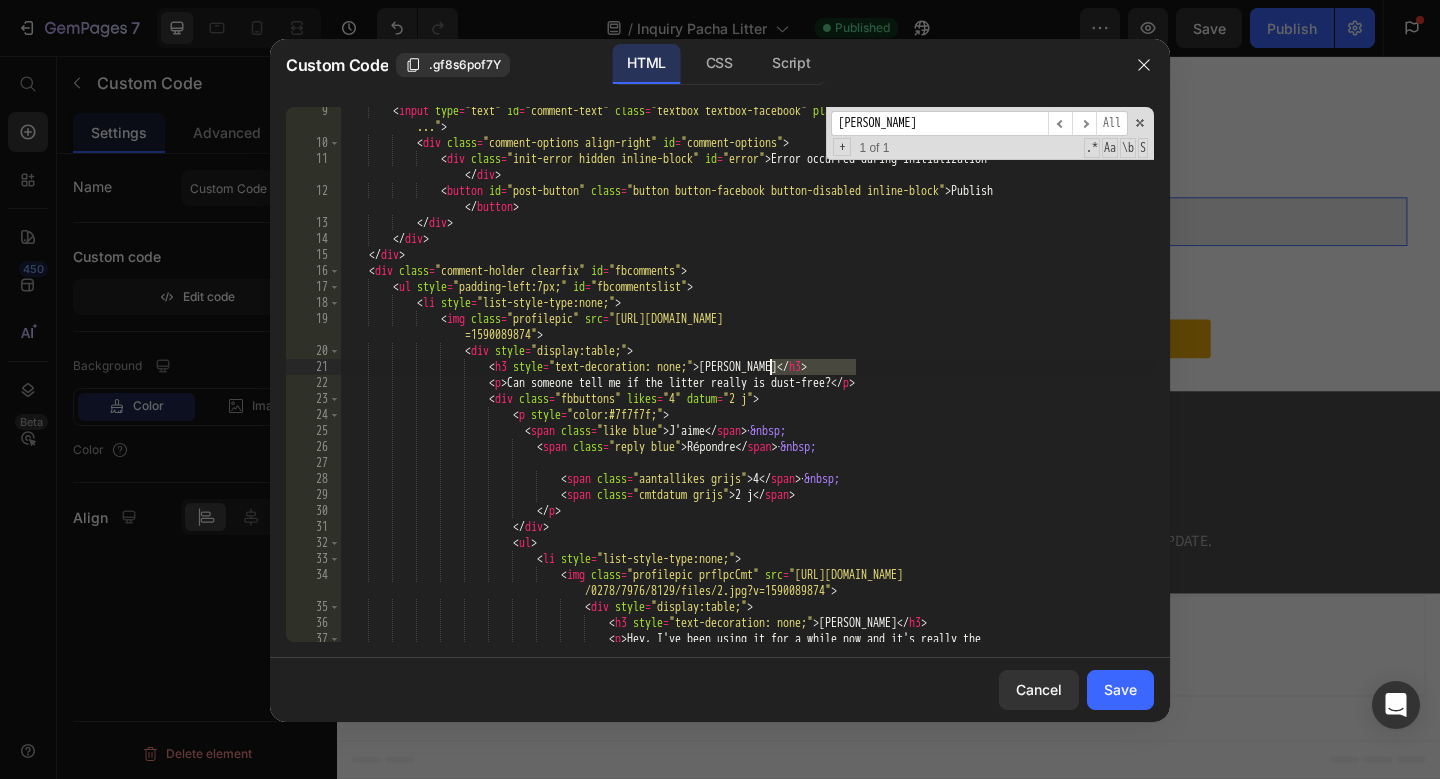 drag, startPoint x: 857, startPoint y: 365, endPoint x: 773, endPoint y: 371, distance: 84.21401 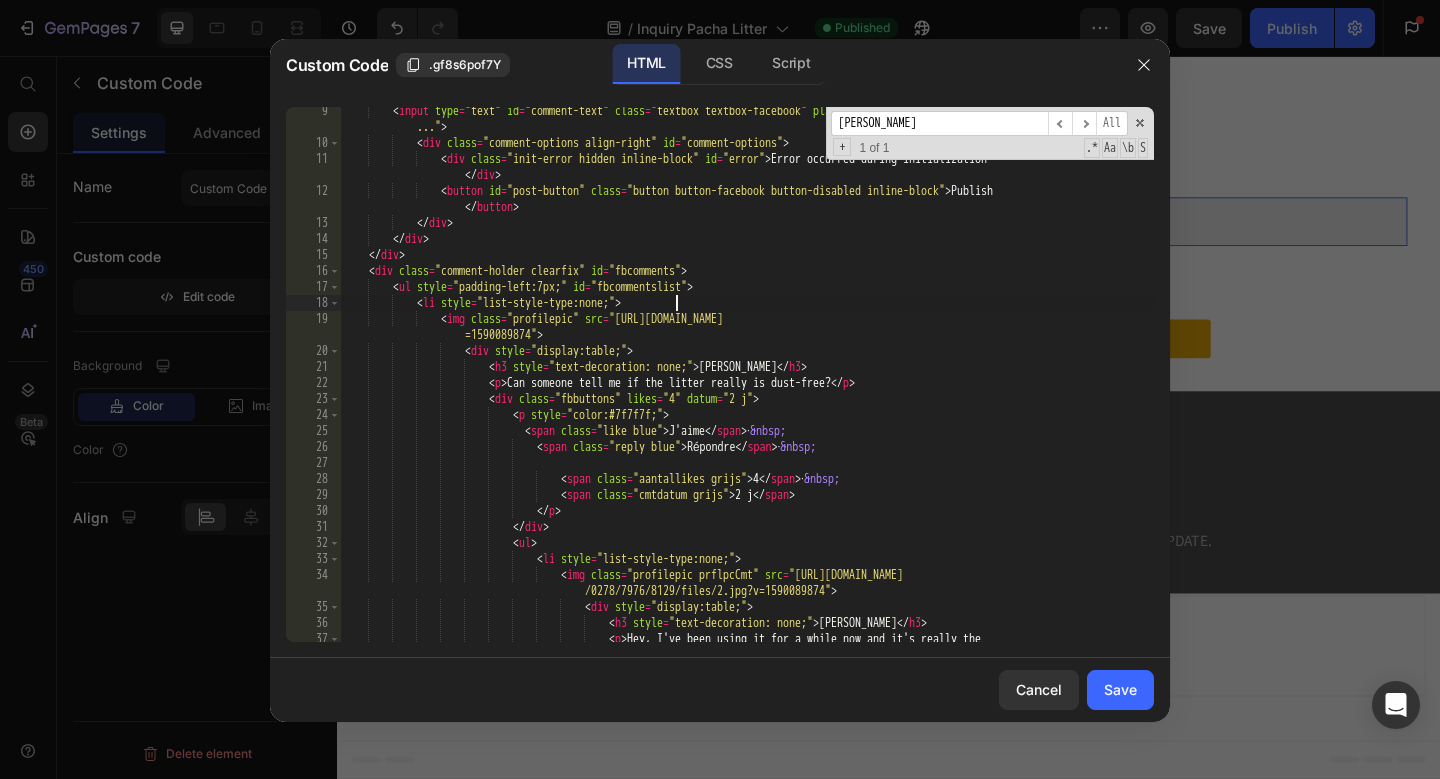 click on "< input   type = "text"   id = "comment-text"   class = "textbox textbox-facebook"   placeholder = "Votre commentaire              ..." >                < div   class = "comment-options align-right"   id = "comment-options" >                     < div   class = "init-error hidden inline-block"   id = "error" > Error occurred during initialization                      </ div >                     < button   id = "post-button"   class = "button button-facebook button-disabled inline-block" > Publish                      </ button >                </ div >           </ div >      </ div >      < div   class = "comment-holder clearfix"   id = "fbcomments" >           < ul   style = "padding-left:7px;"   id = "fbcommentslist" >                < li   style = "list-style-type:none;" >                     < img   class = "profilepic"   src = "[URL][DOMAIN_NAME]                      >" at bounding box center (747, 410) 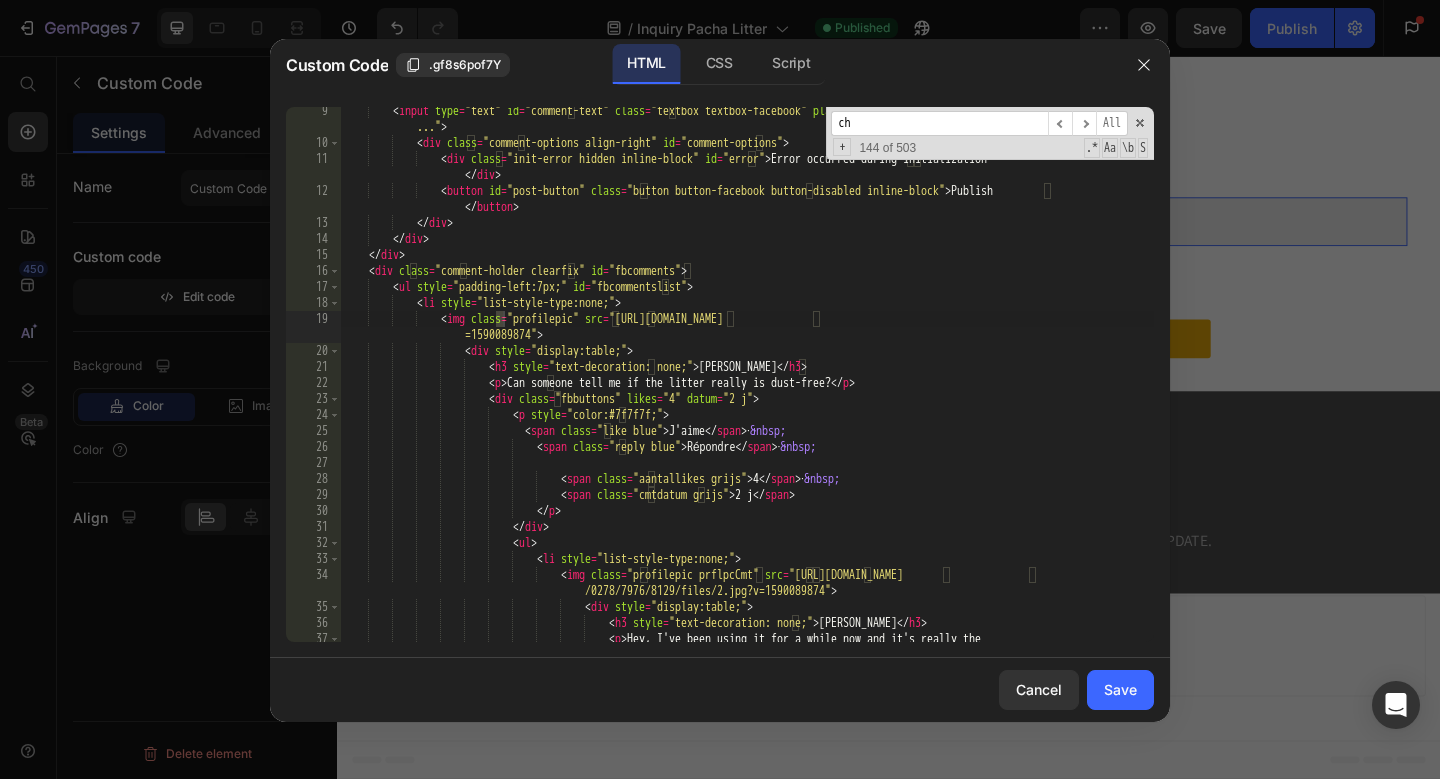 scroll, scrollTop: 8325, scrollLeft: 0, axis: vertical 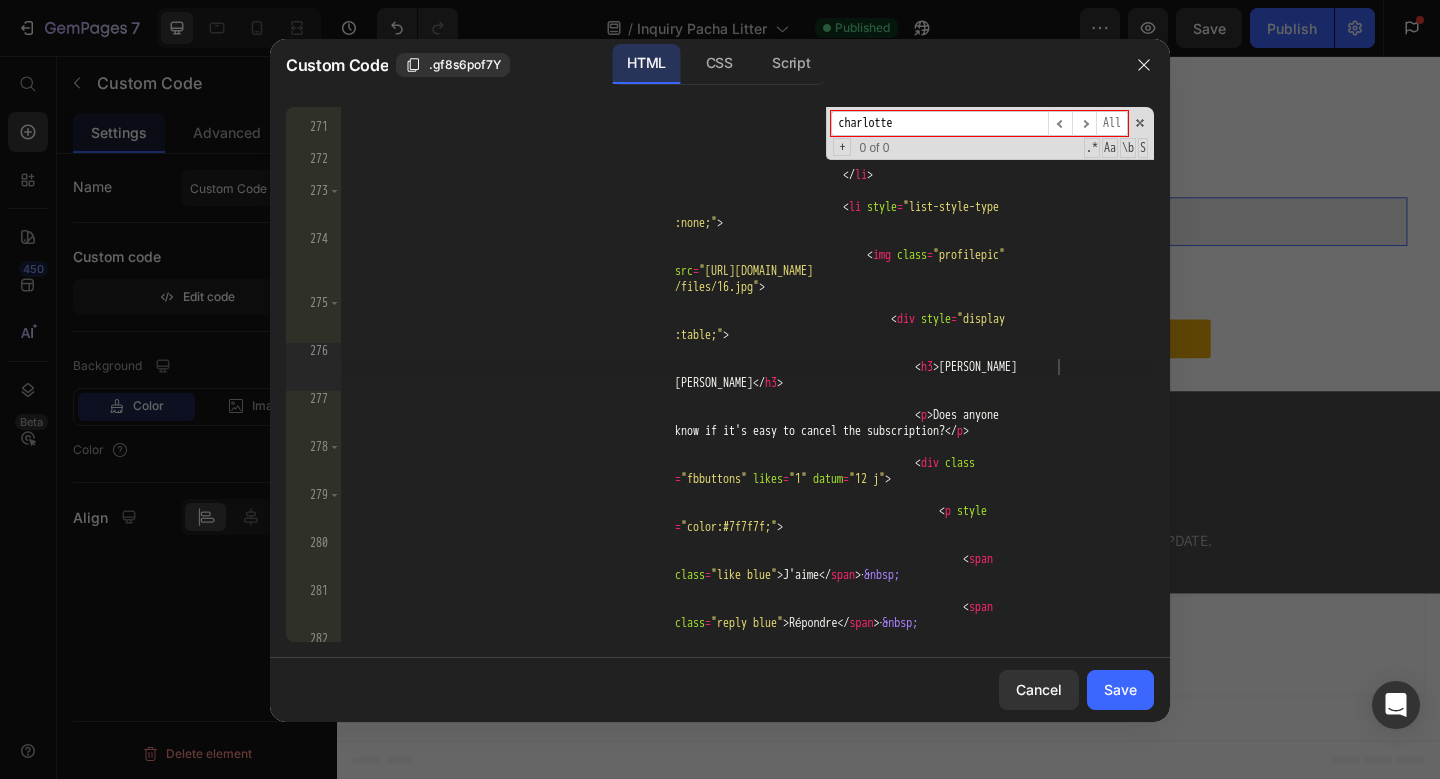 click on "charlotte" at bounding box center [939, 123] 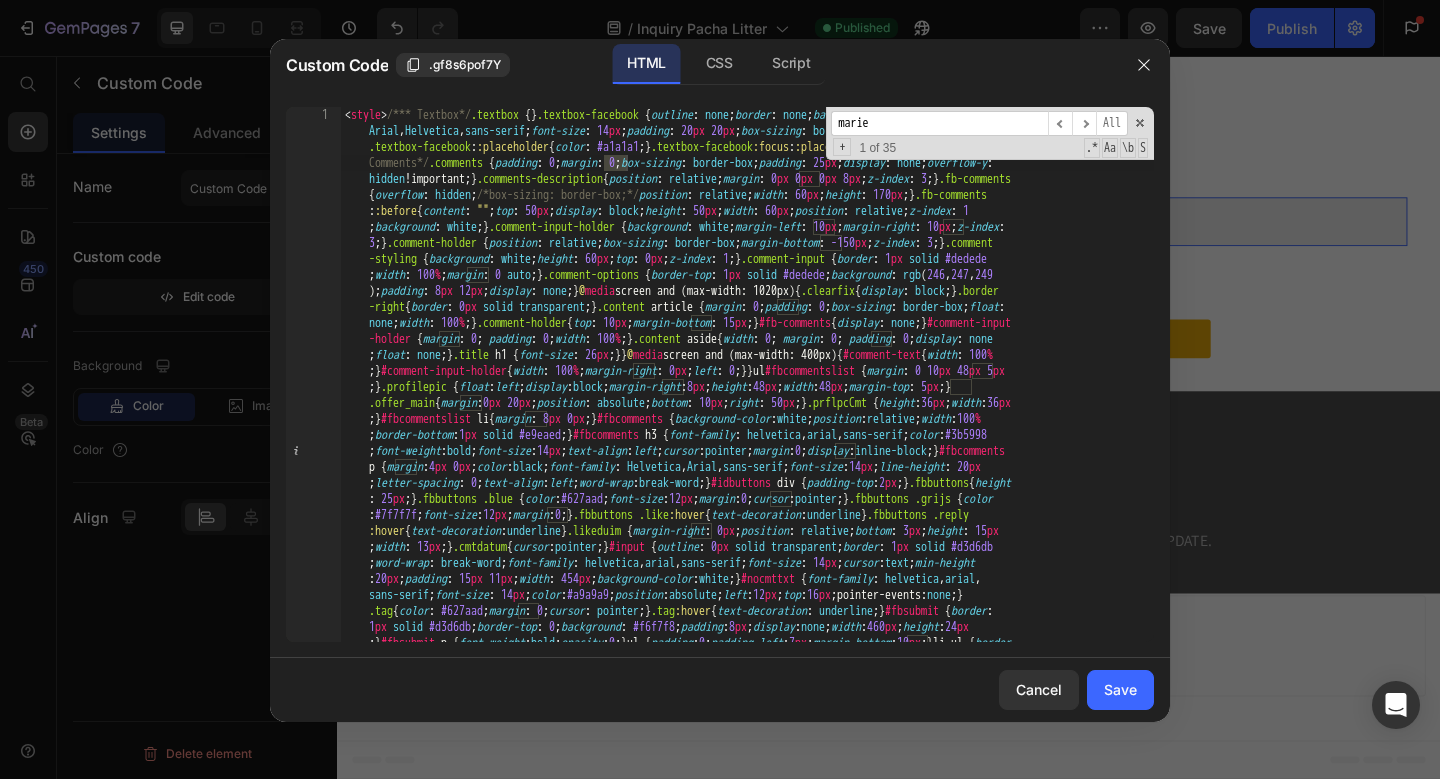 scroll, scrollTop: 1173, scrollLeft: 0, axis: vertical 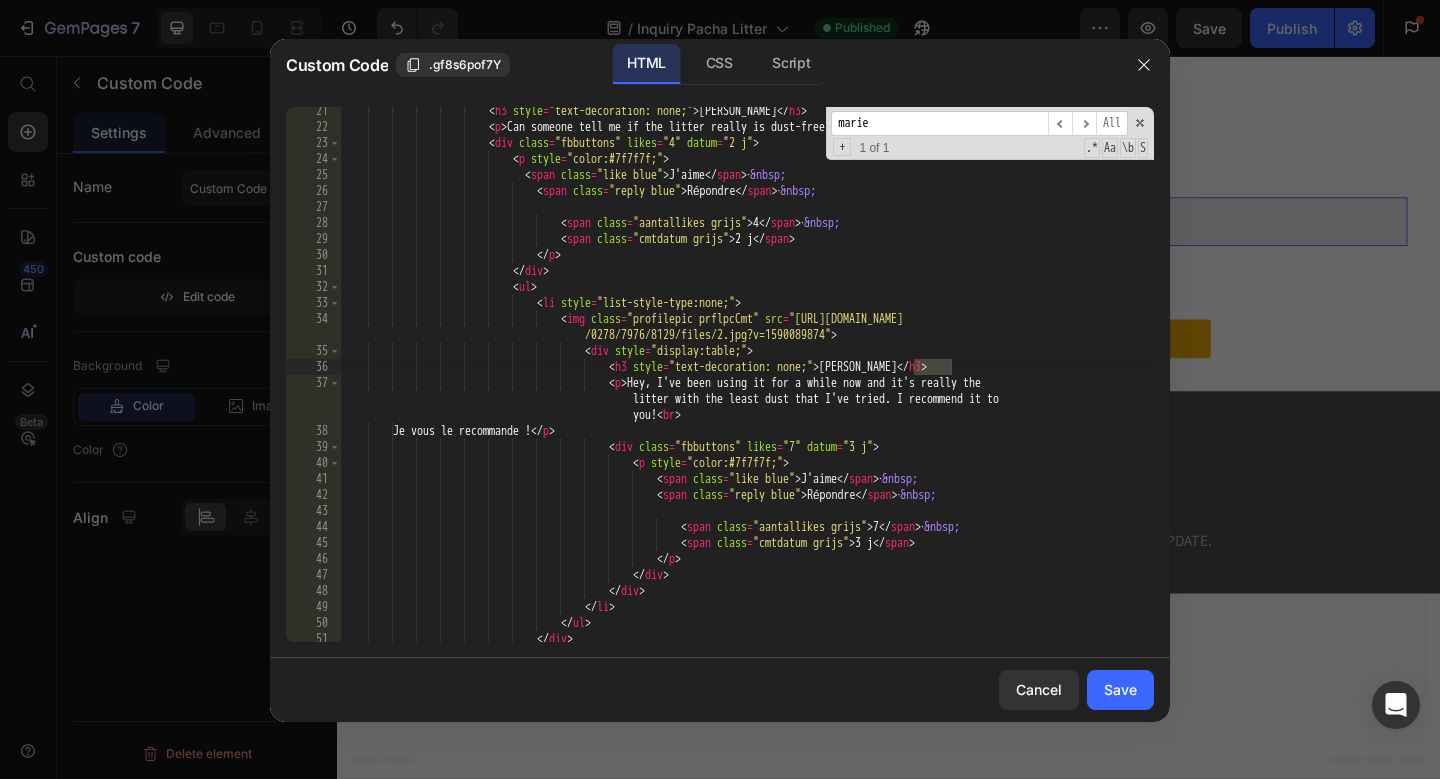 type on "marie" 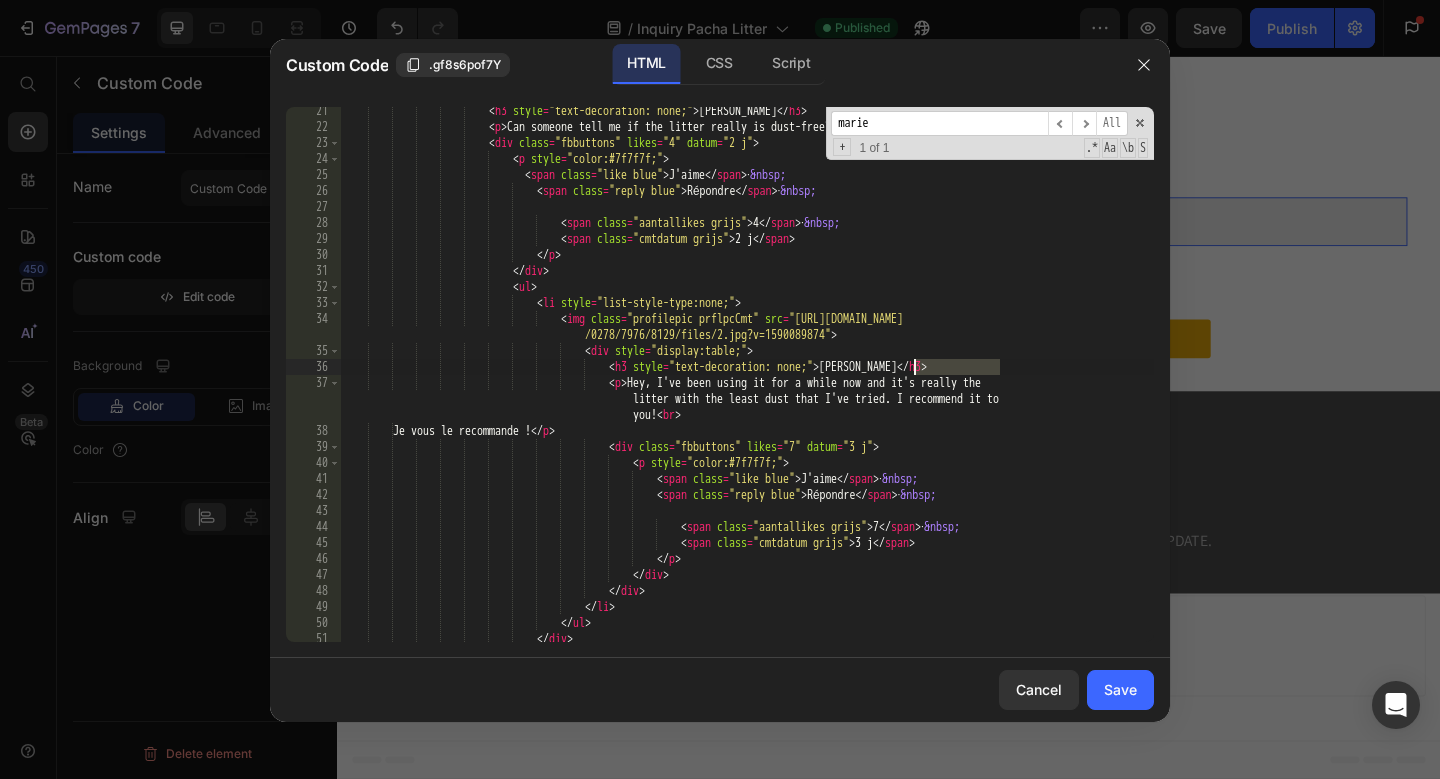 drag, startPoint x: 1001, startPoint y: 372, endPoint x: 914, endPoint y: 368, distance: 87.0919 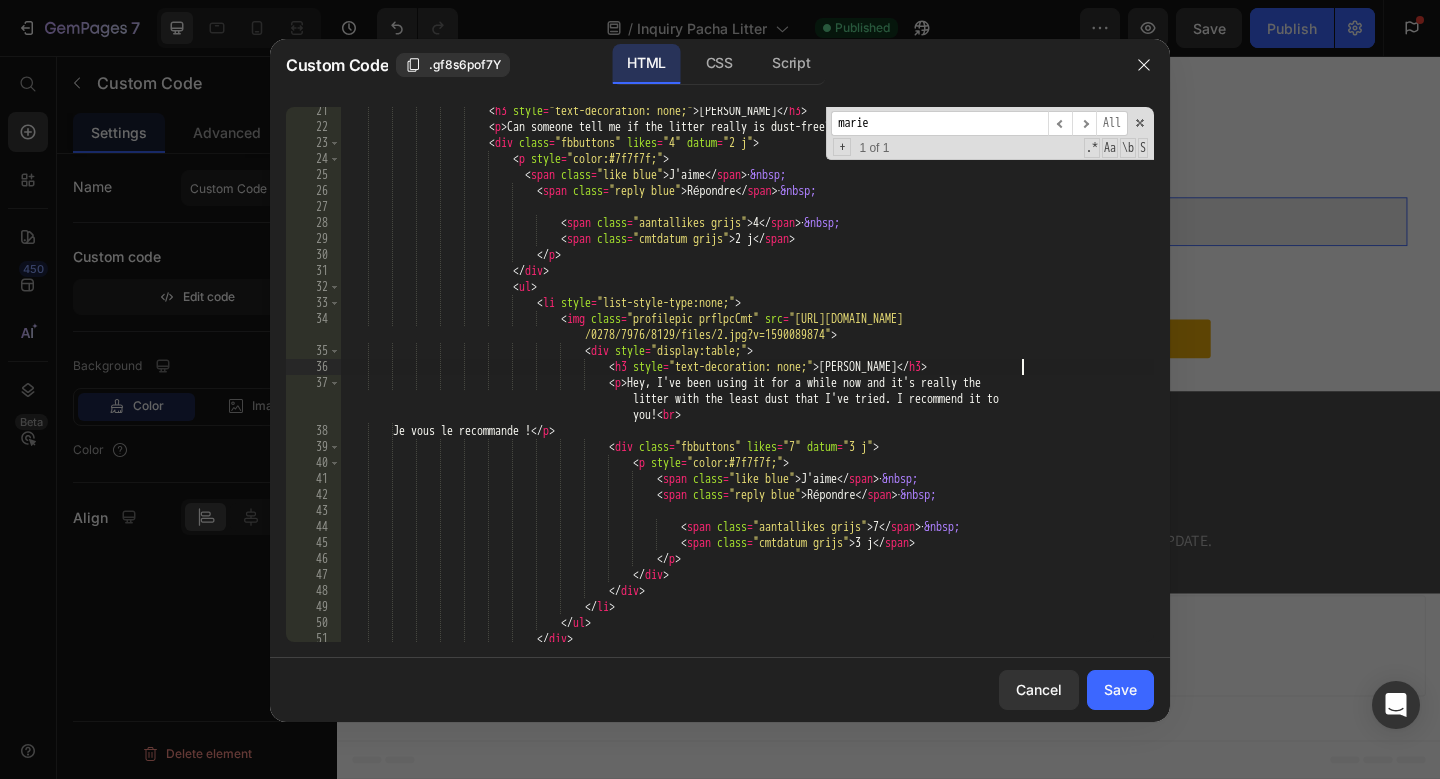 click on "< h3   style = "text-decoration: none;" > [PERSON_NAME] </ h3 >                               < p >  Can someone tell me if the litter really is dust-free?  </ p >                               < div   class = "fbbuttons"   likes = "4"   datum = "2 j" >                                    < p   style = "color:#7f7f7f;" >                                       < span   class = "like blue" > J'aime </ span >  · &nbsp;                                         < span   class = "reply blue" > Répondre </ span >  · &nbsp;                                                                                      < span   class = "aantallikes grijs" > 4 </ span >  · &nbsp;                                              < span   class = "cmtdatum grijs" > 2 j </ span >                                         </ p >                                    </ div >                                    < ul >                                         < li   style = "list-style-type:none;" >" at bounding box center (747, 386) 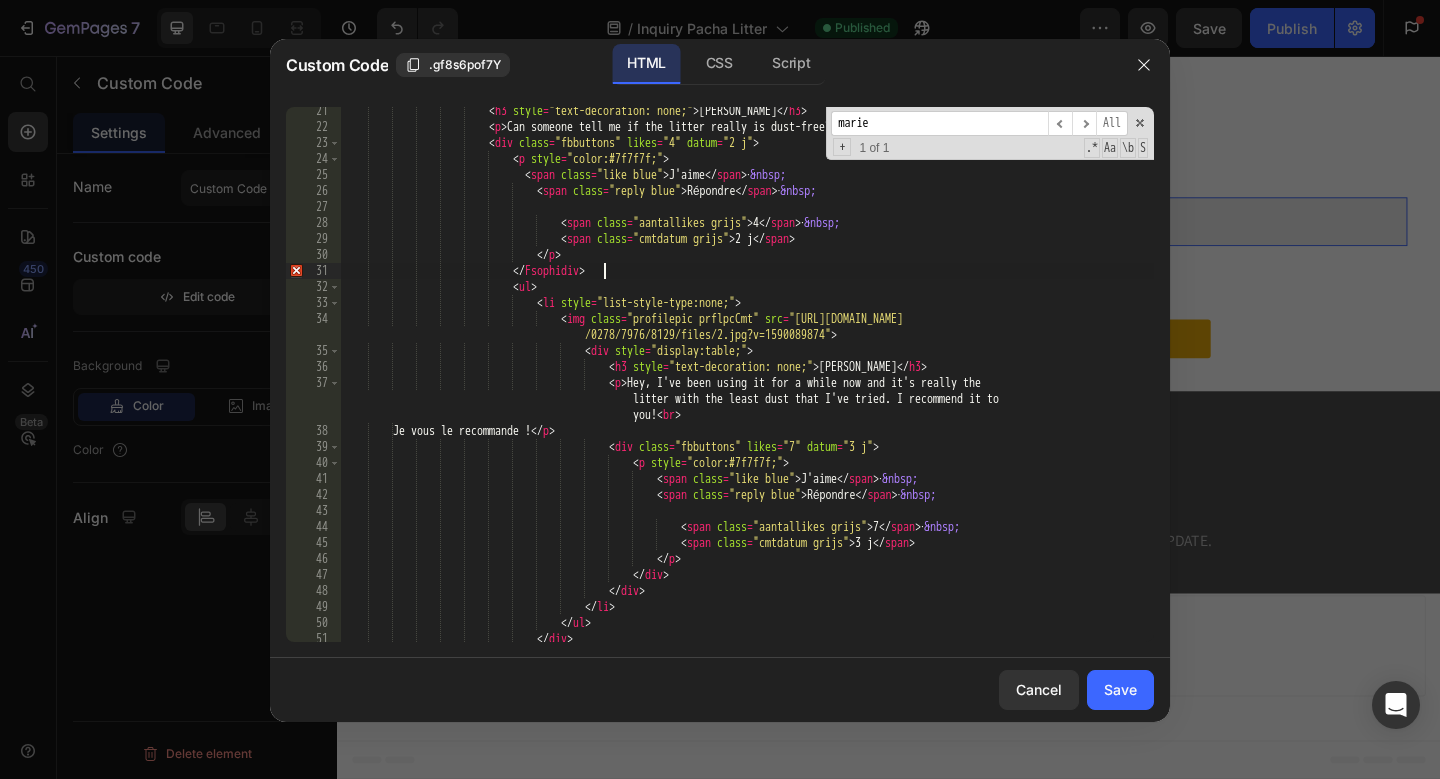 scroll, scrollTop: 0, scrollLeft: 22, axis: horizontal 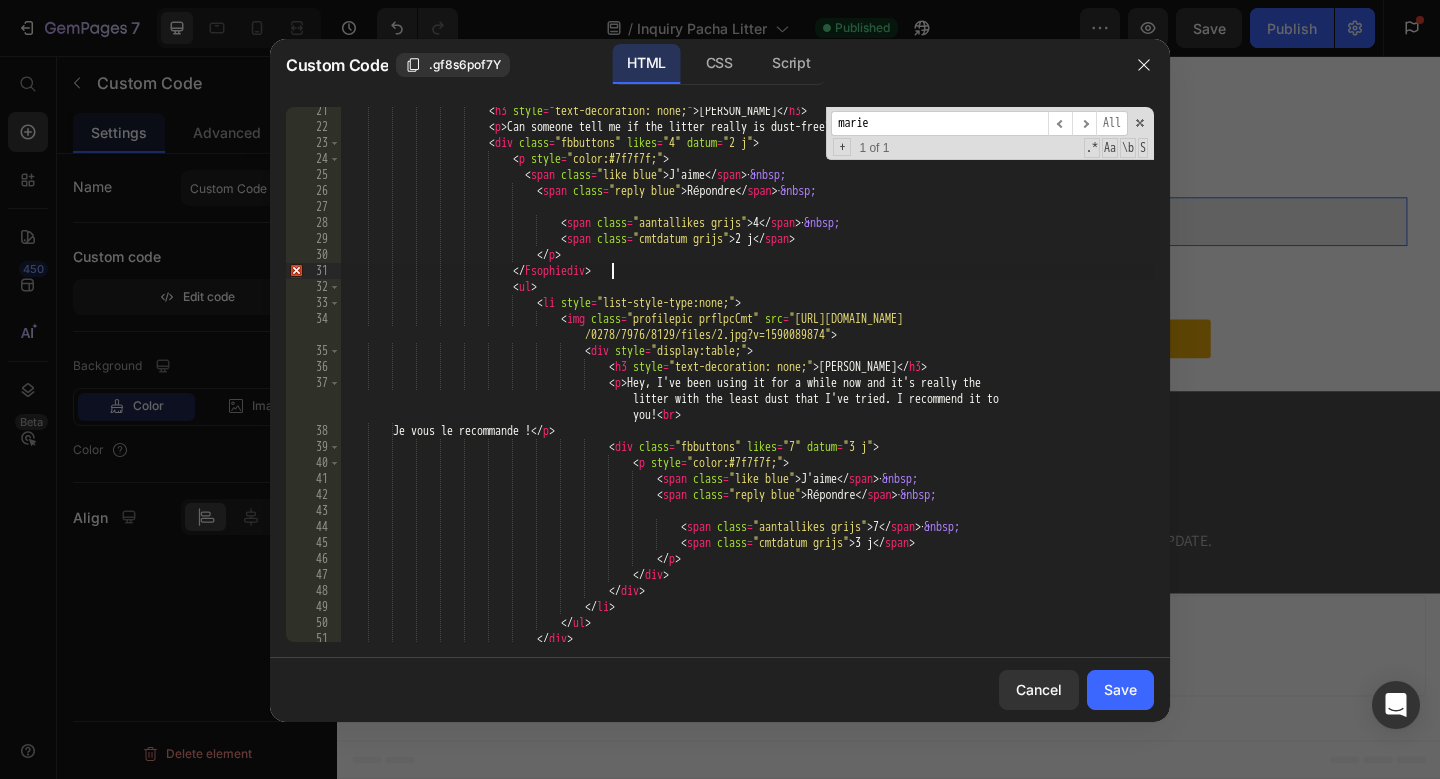 type on "</div>" 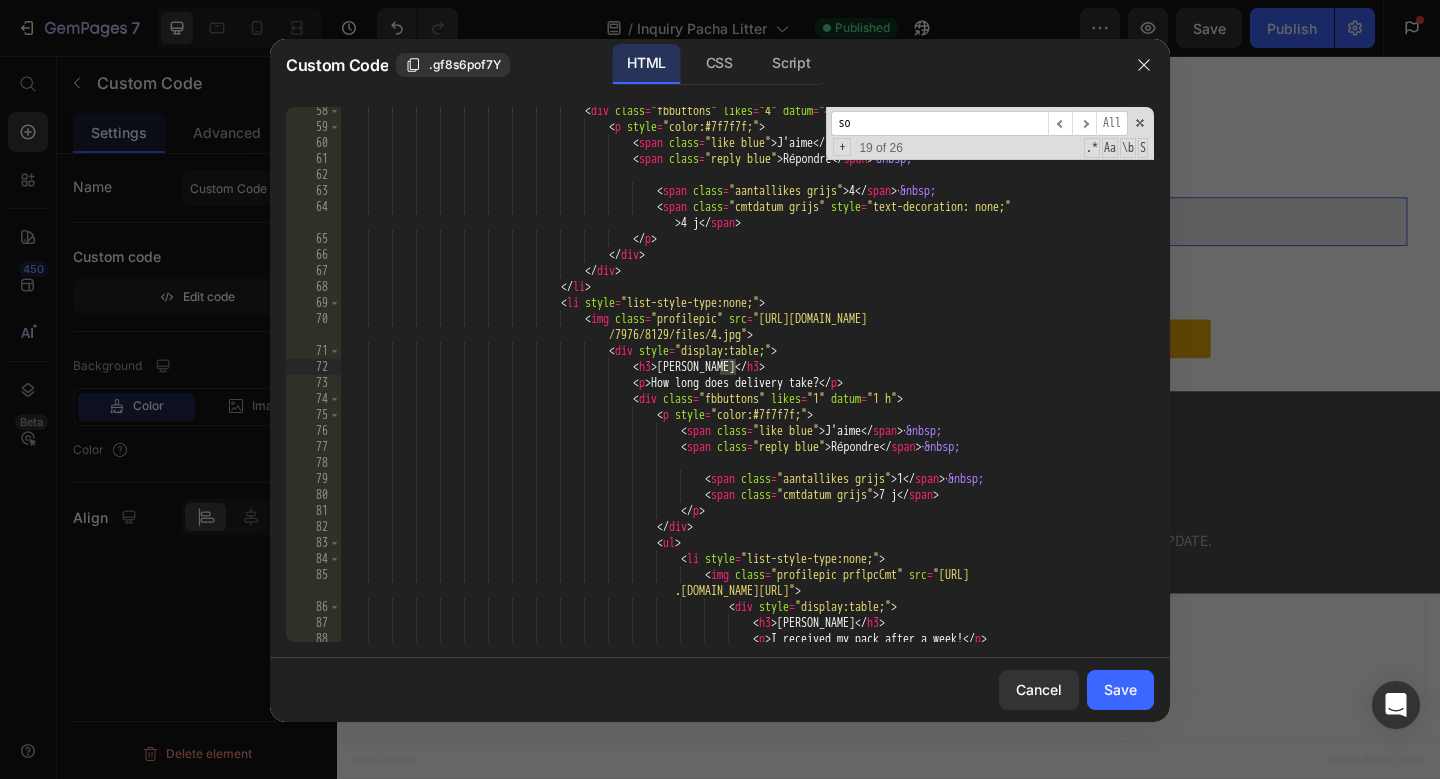 scroll, scrollTop: 1845, scrollLeft: 0, axis: vertical 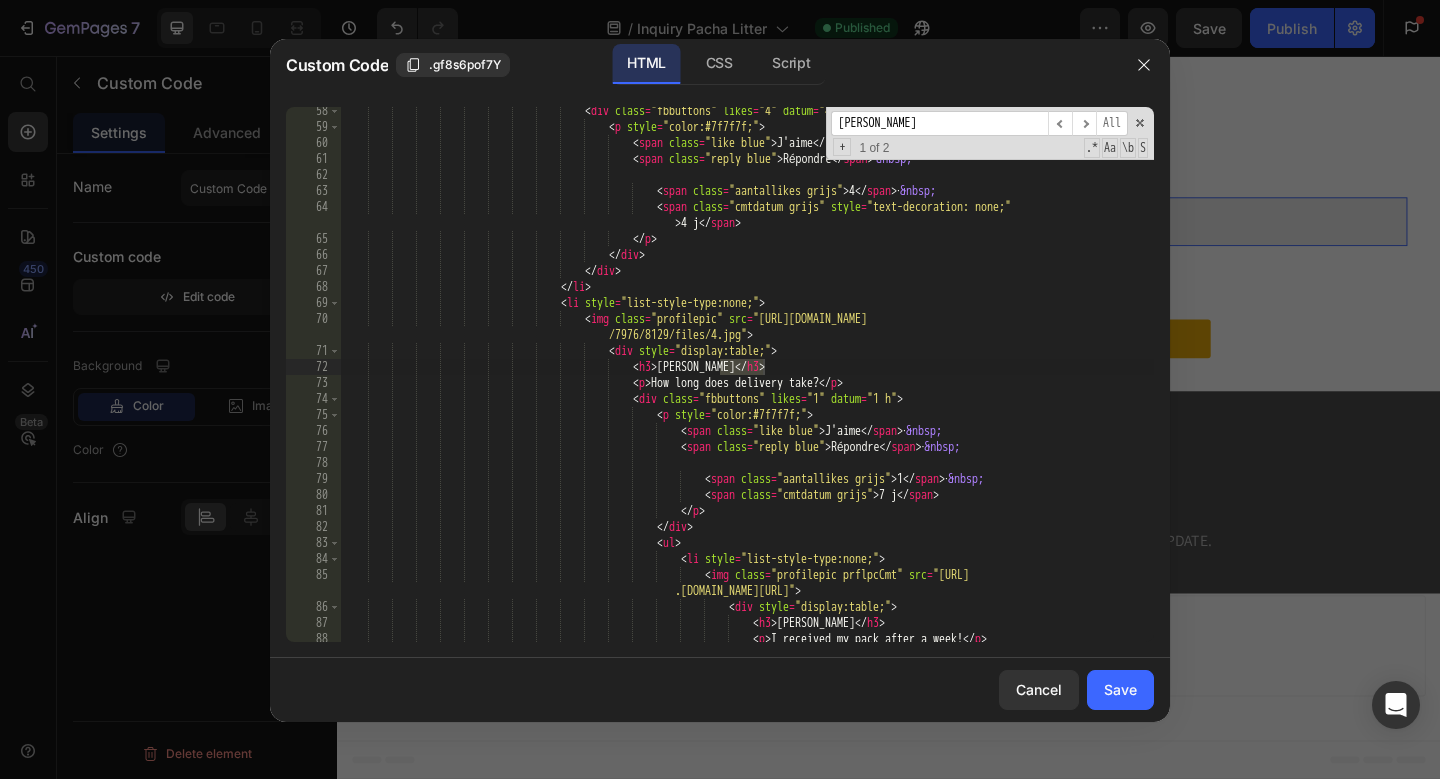 type on "[PERSON_NAME]" 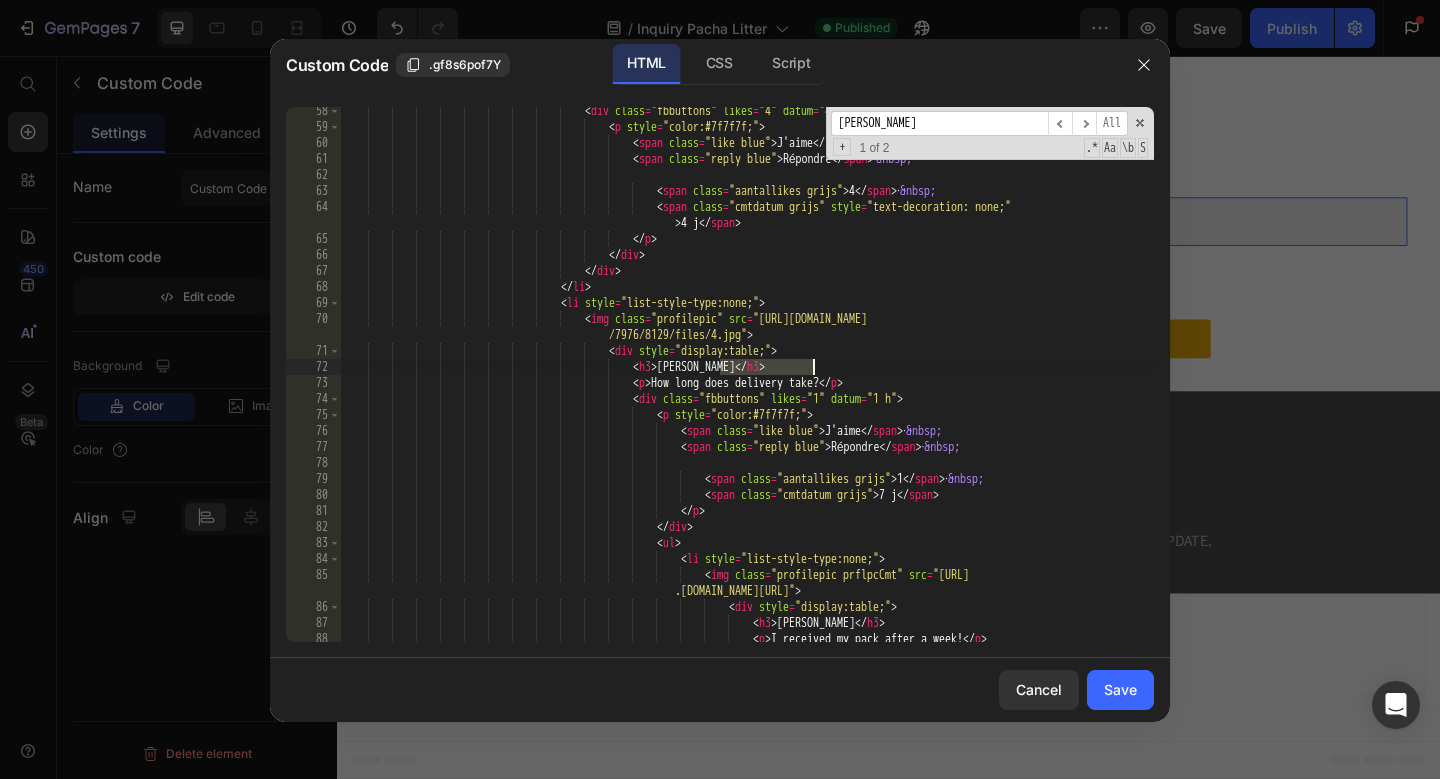 drag, startPoint x: 720, startPoint y: 371, endPoint x: 812, endPoint y: 364, distance: 92.26592 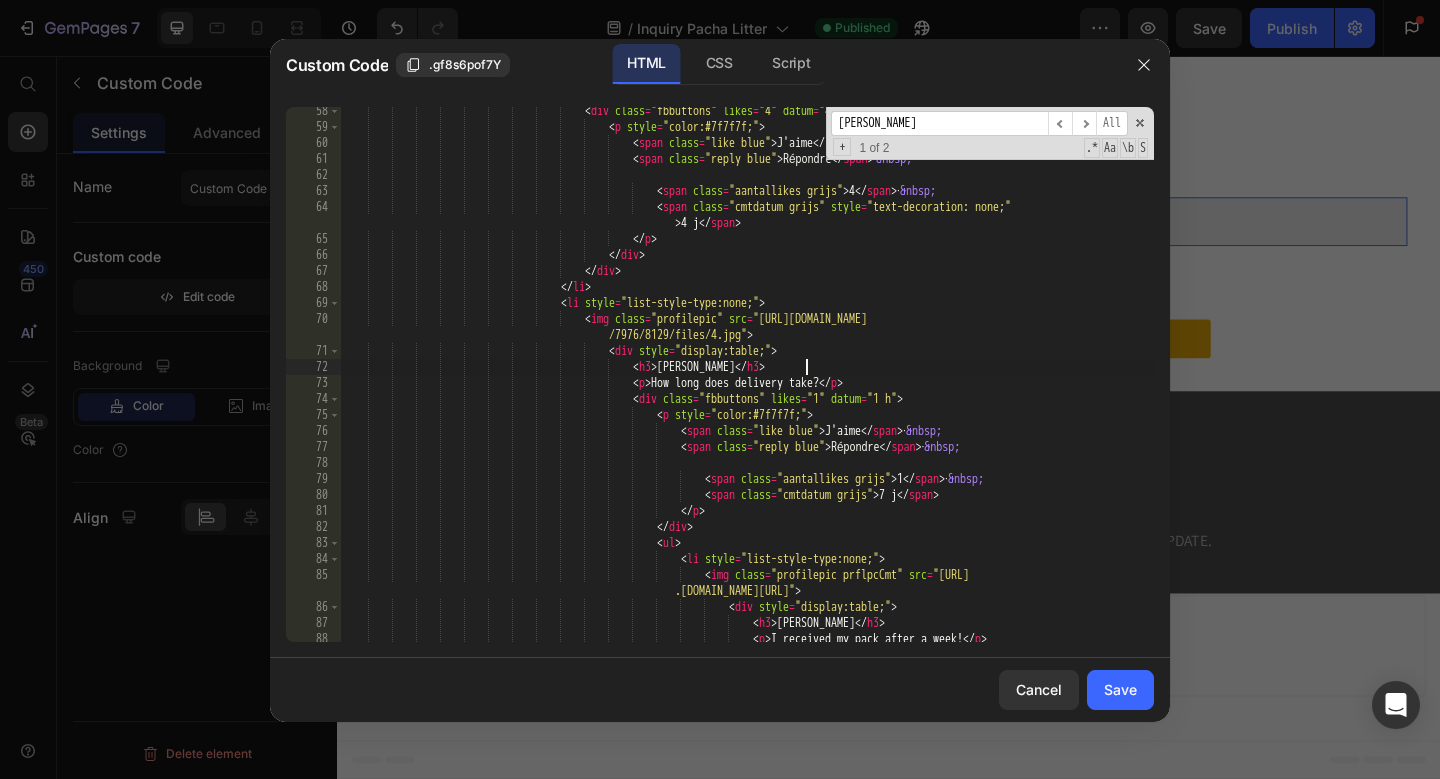 click on "[PERSON_NAME]" at bounding box center [939, 123] 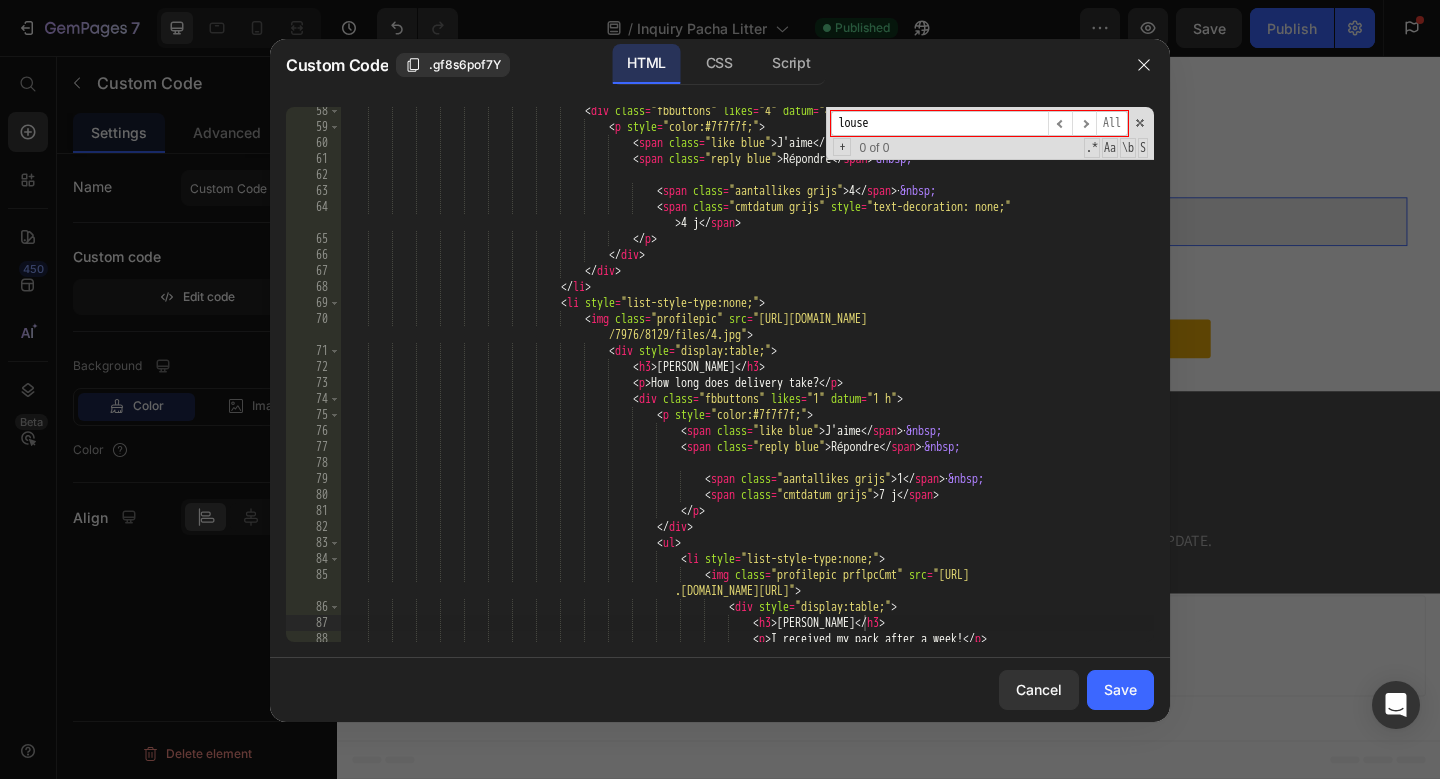 click on "louse" at bounding box center (939, 123) 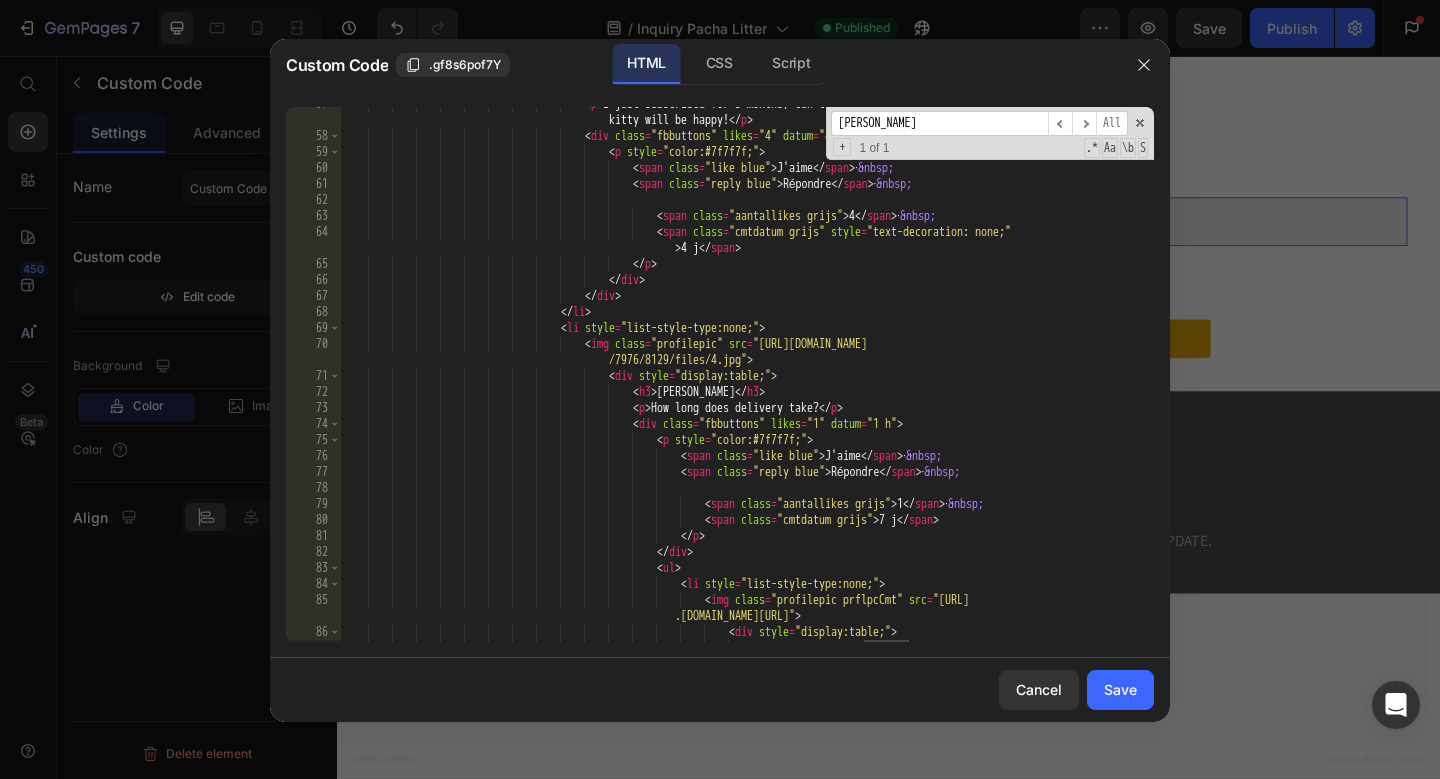 scroll, scrollTop: 1819, scrollLeft: 0, axis: vertical 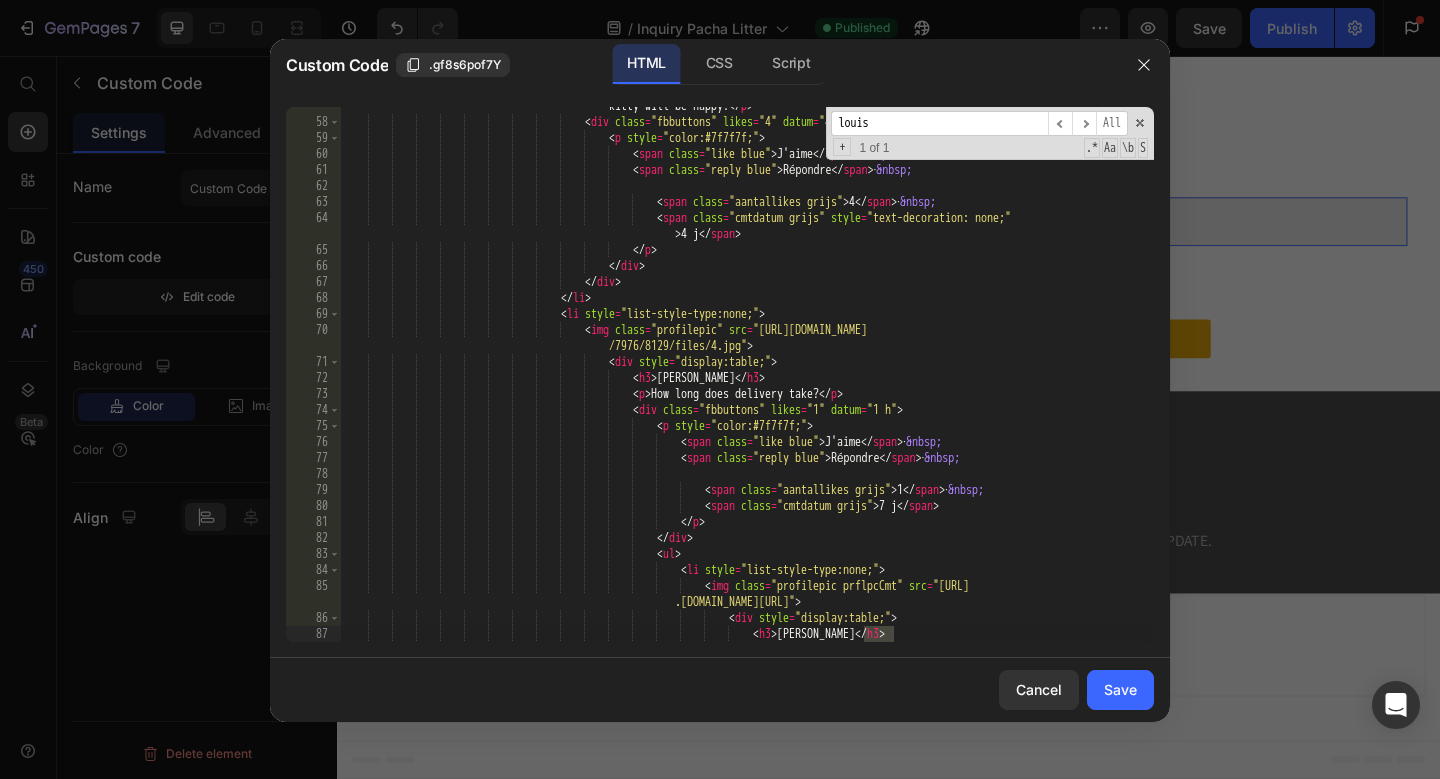 type on "[PERSON_NAME]" 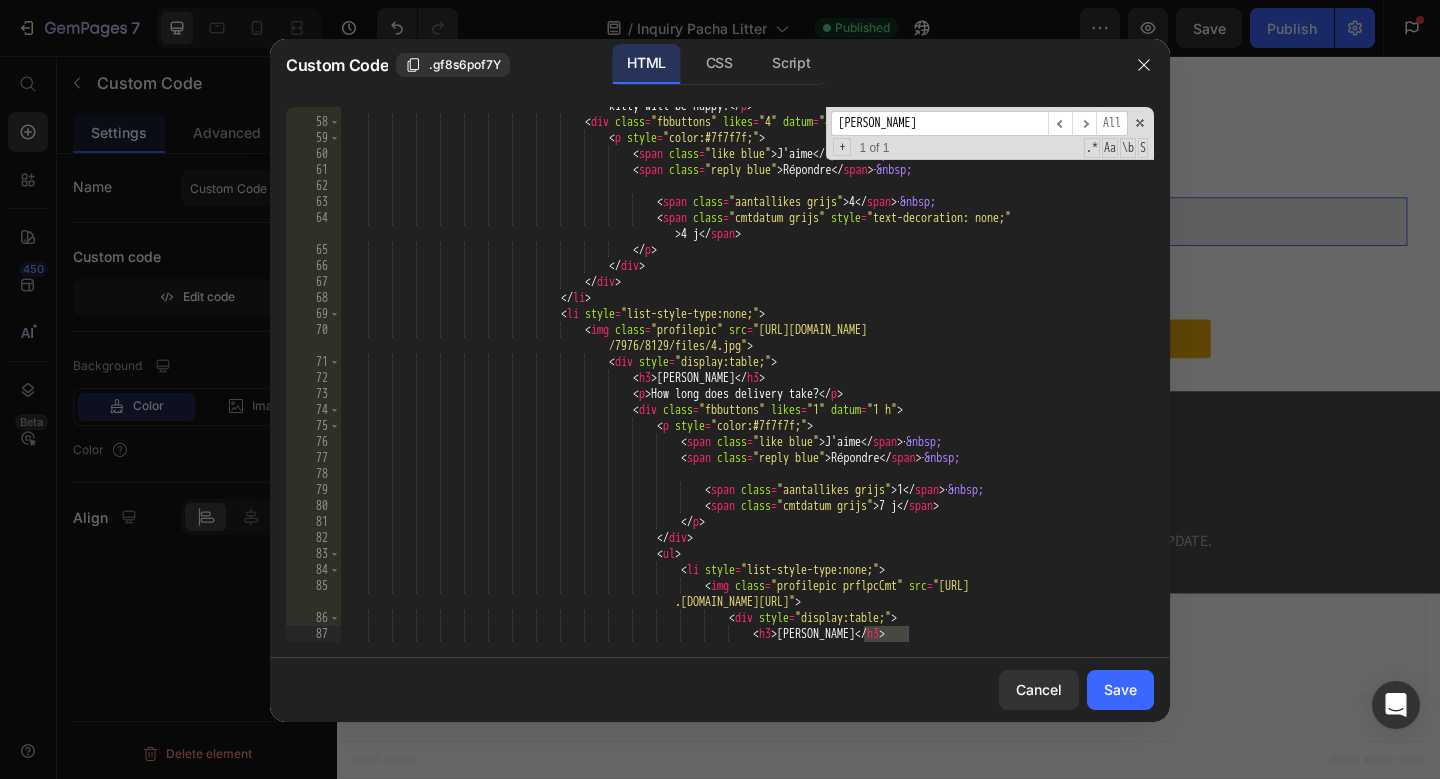scroll, scrollTop: 1901, scrollLeft: 0, axis: vertical 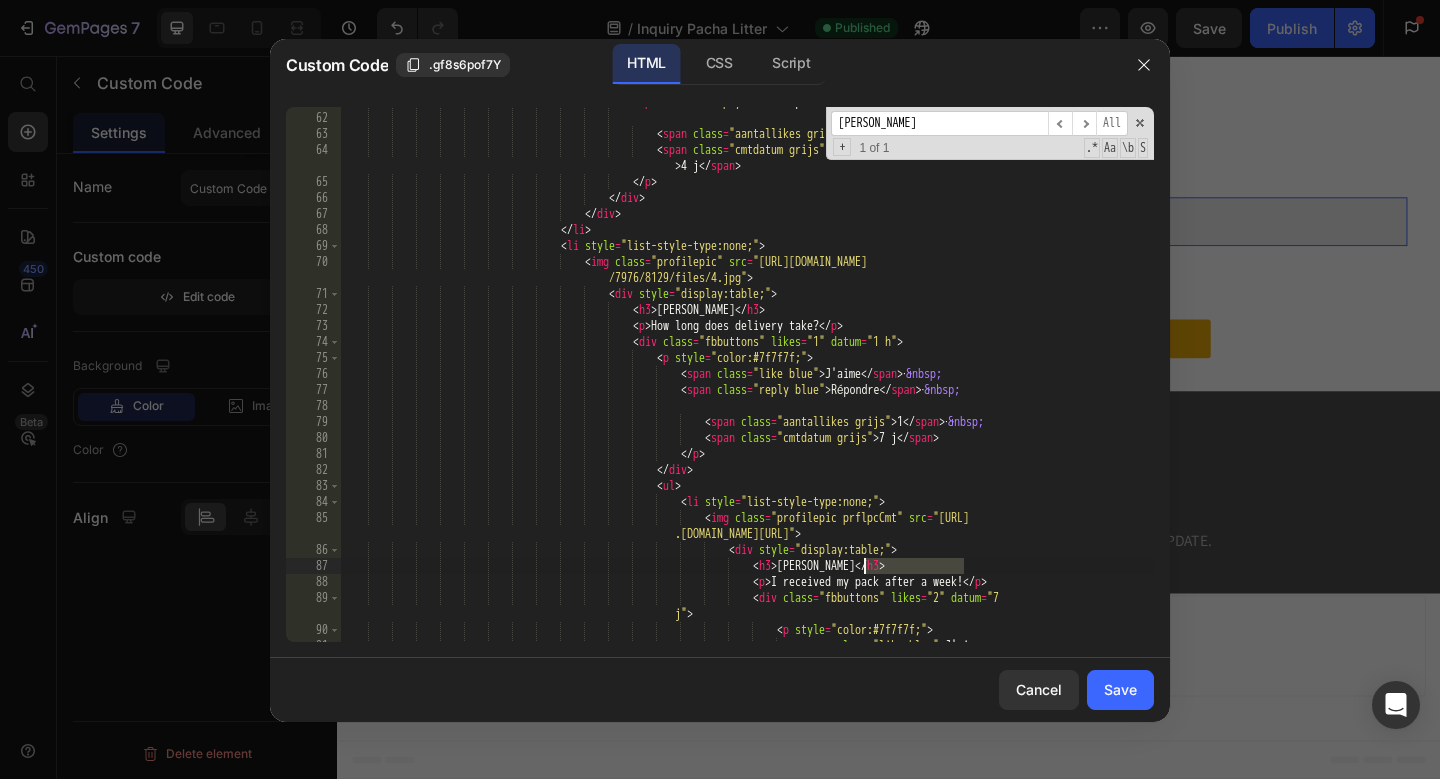 drag, startPoint x: 961, startPoint y: 570, endPoint x: 863, endPoint y: 571, distance: 98.005104 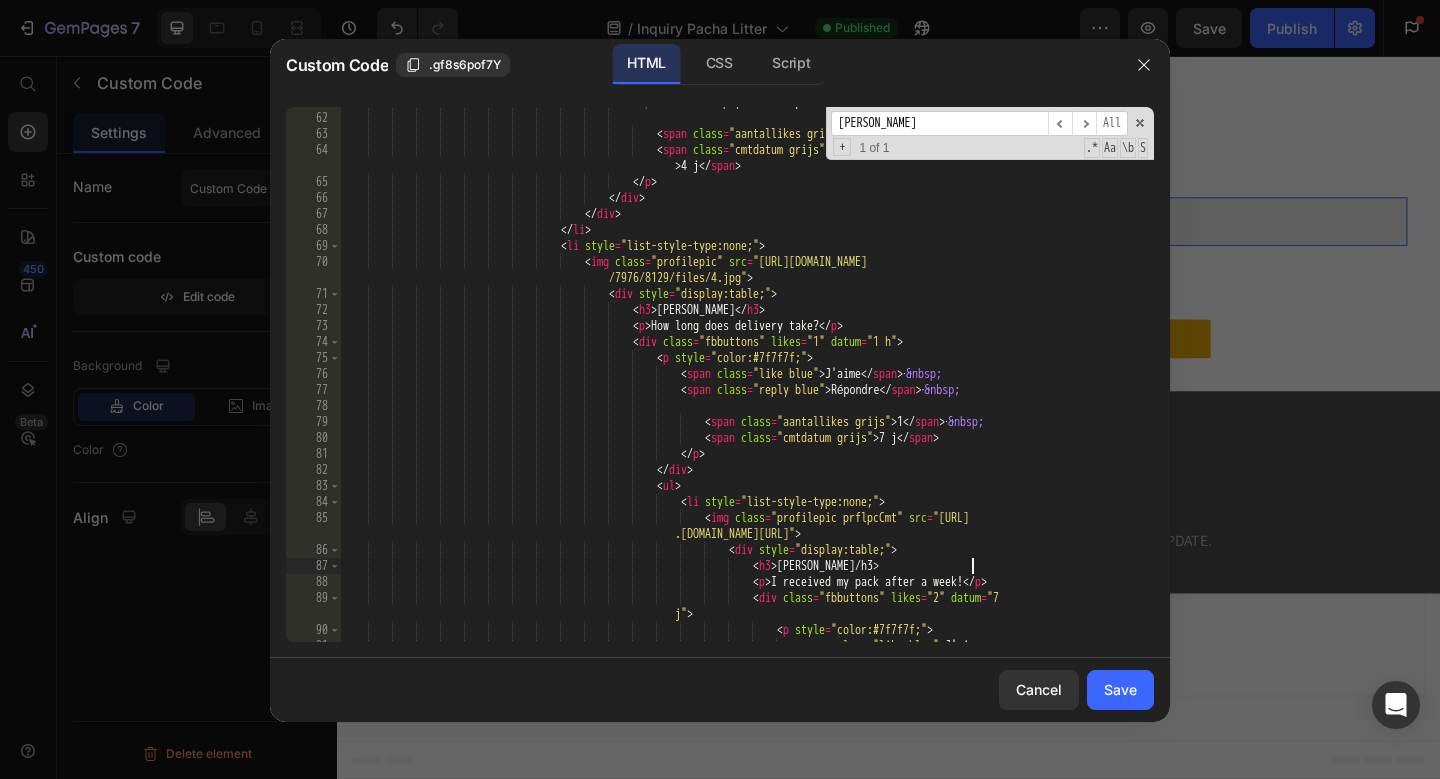 scroll, scrollTop: 1916, scrollLeft: 0, axis: vertical 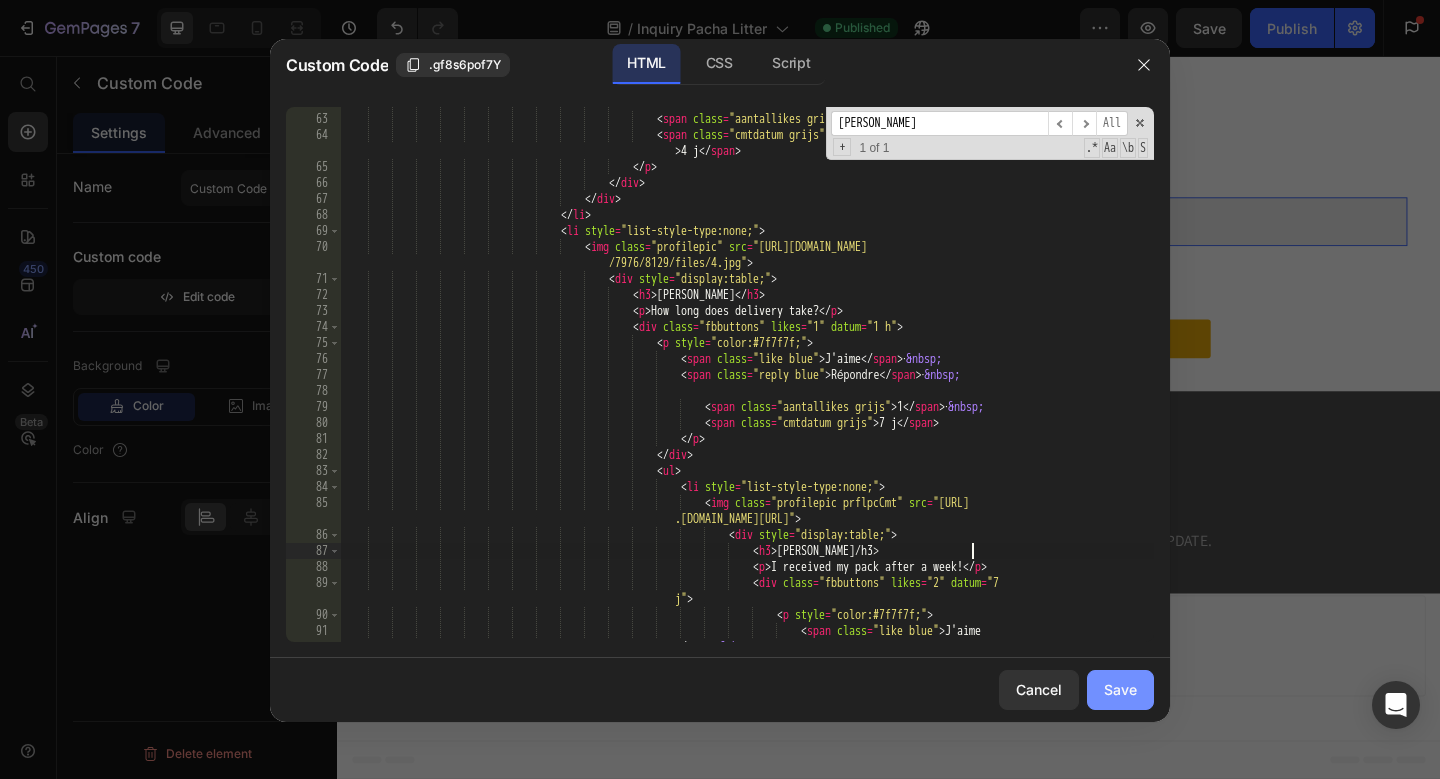 click on "Save" at bounding box center [1120, 689] 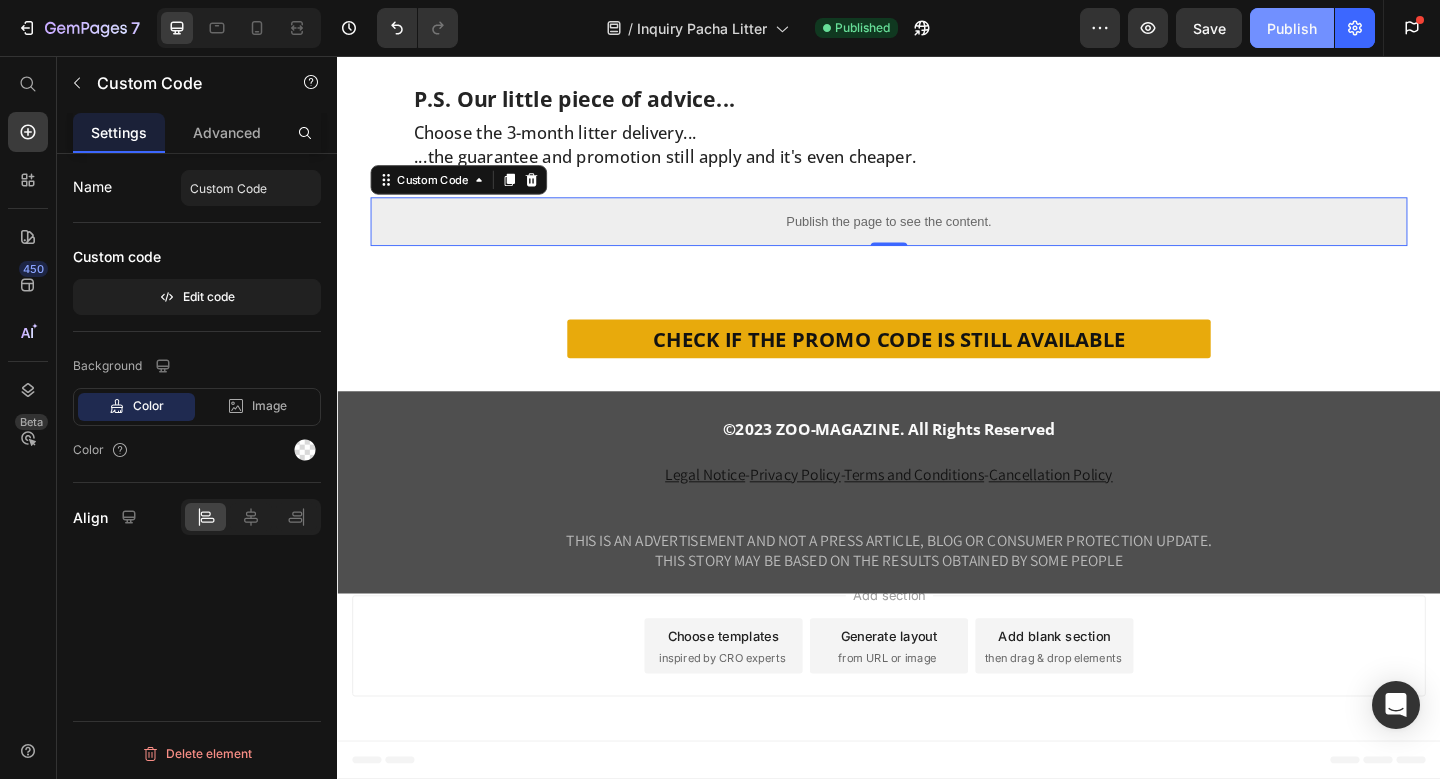 click on "Publish" at bounding box center (1292, 28) 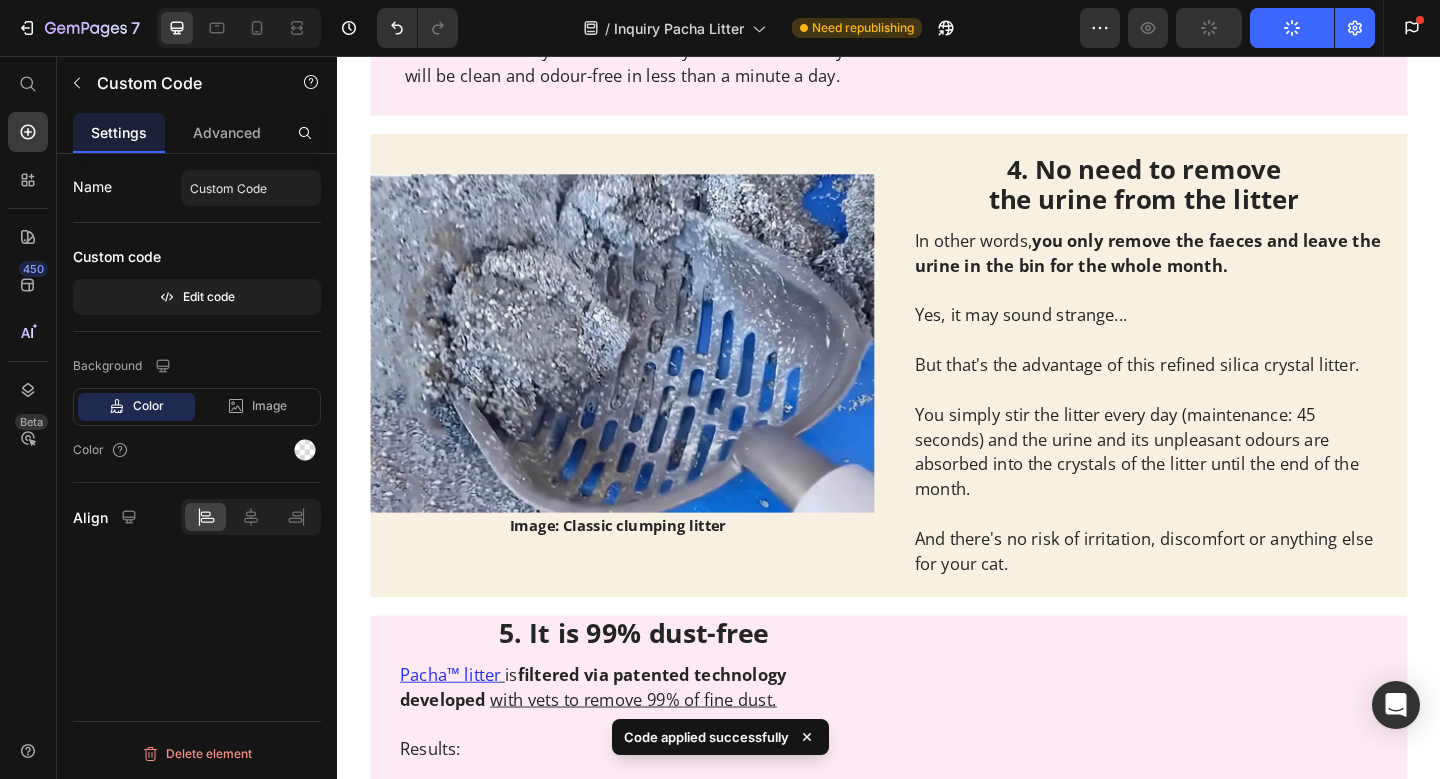 scroll, scrollTop: 0, scrollLeft: 0, axis: both 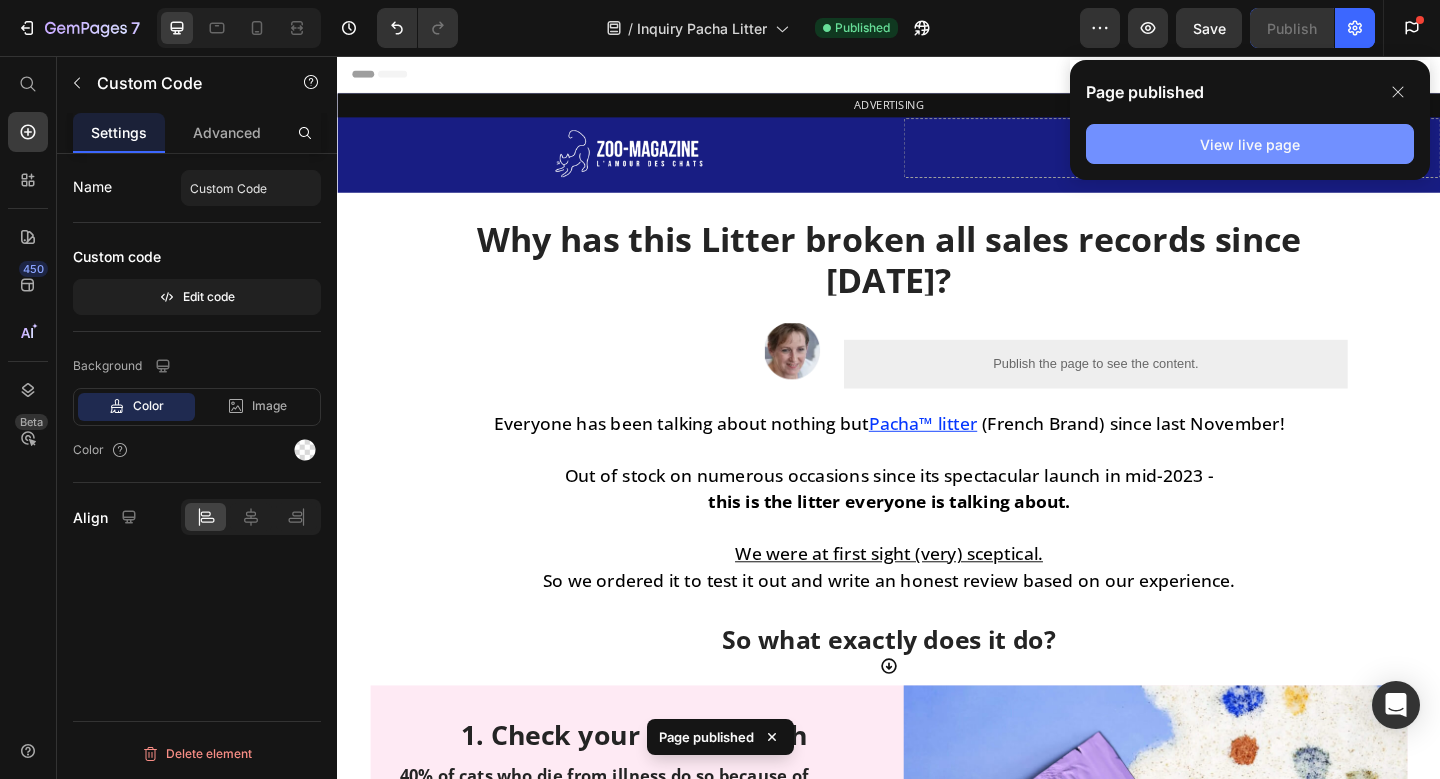 click on "View live page" at bounding box center (1250, 144) 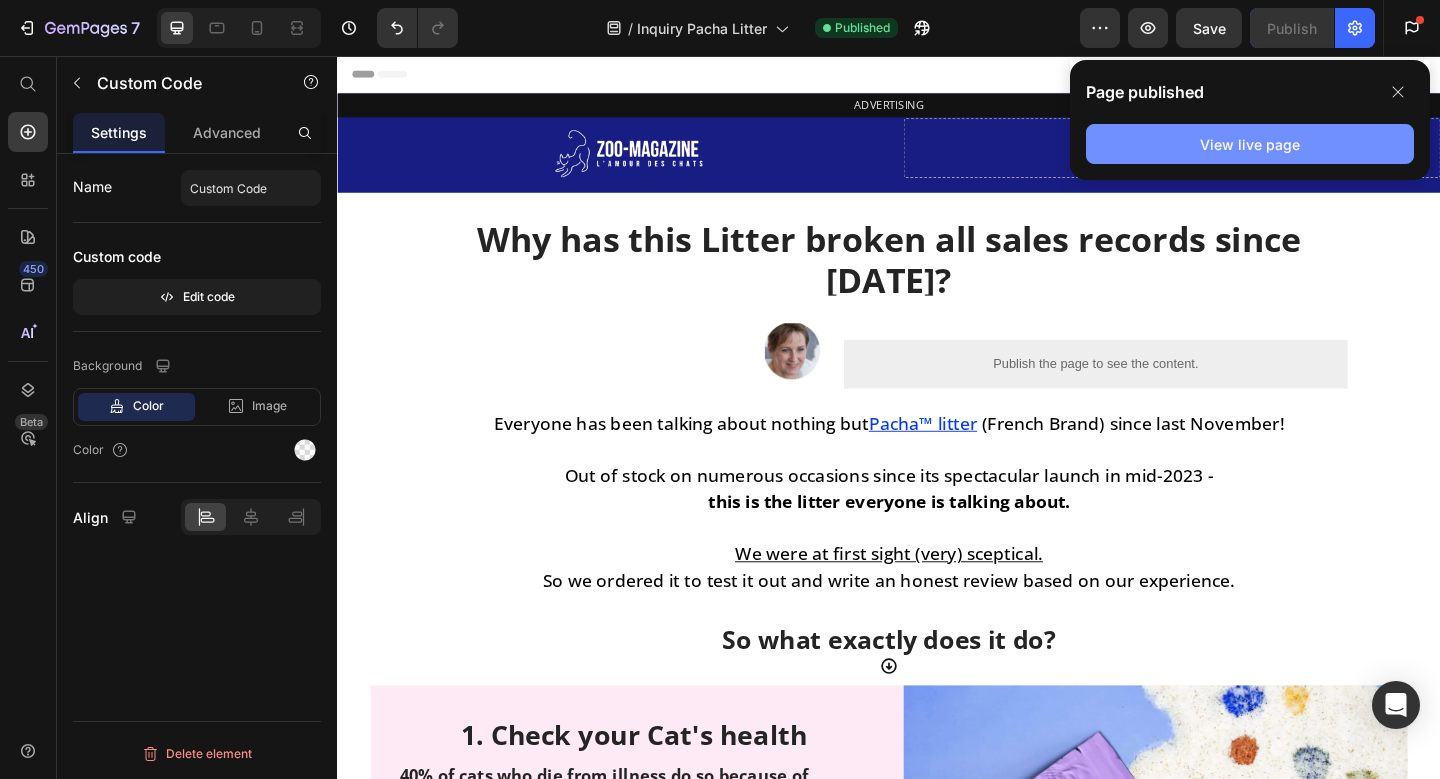click on "View live page" at bounding box center (1250, 144) 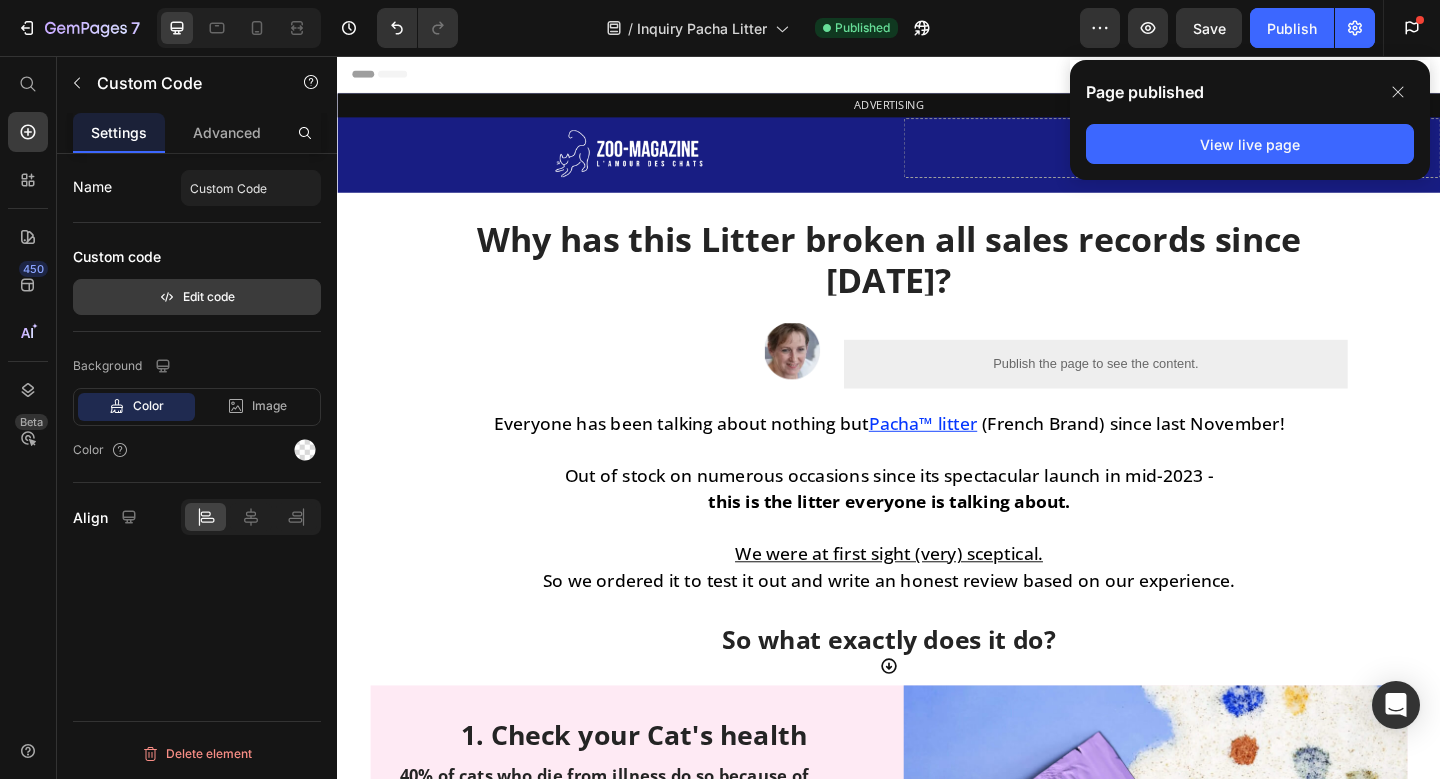 click on "Edit code" at bounding box center (197, 297) 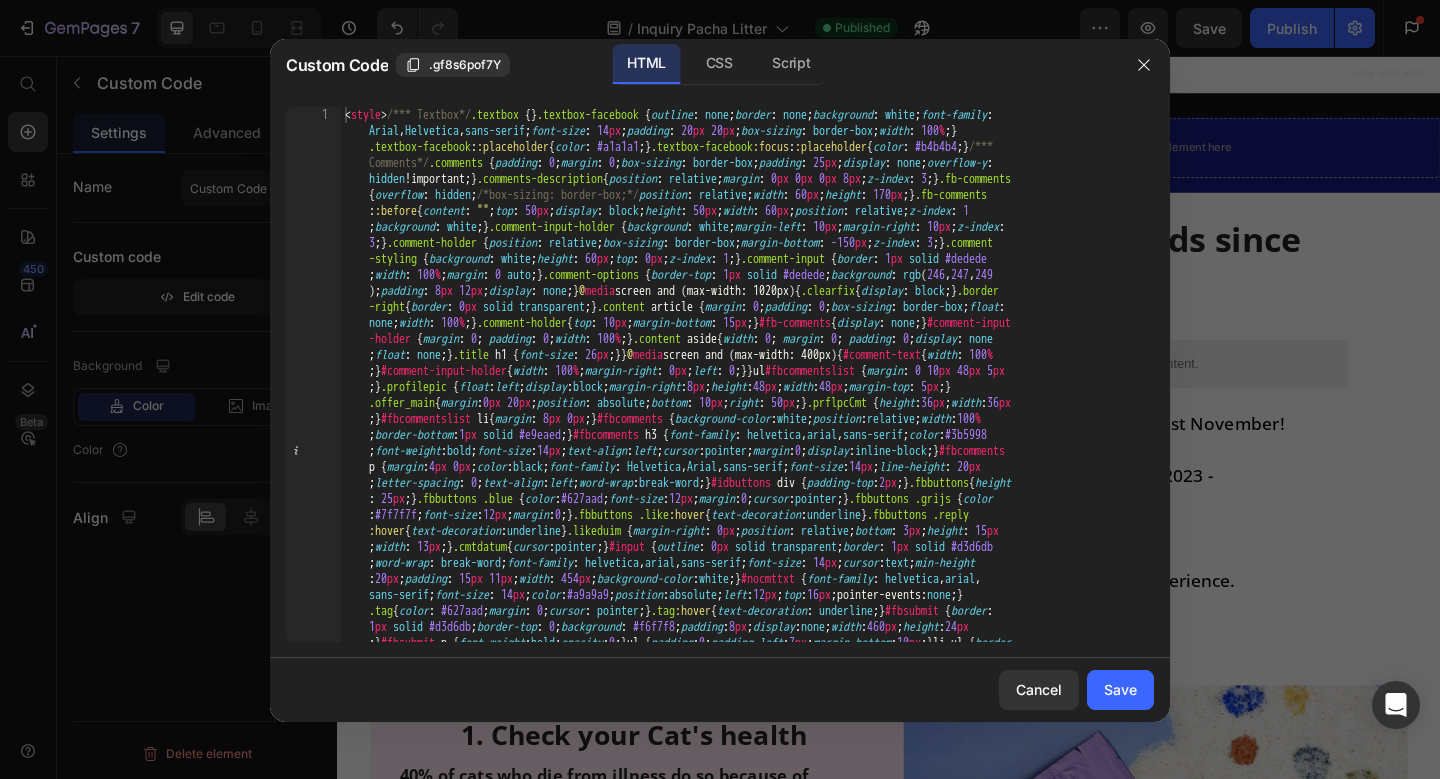 type 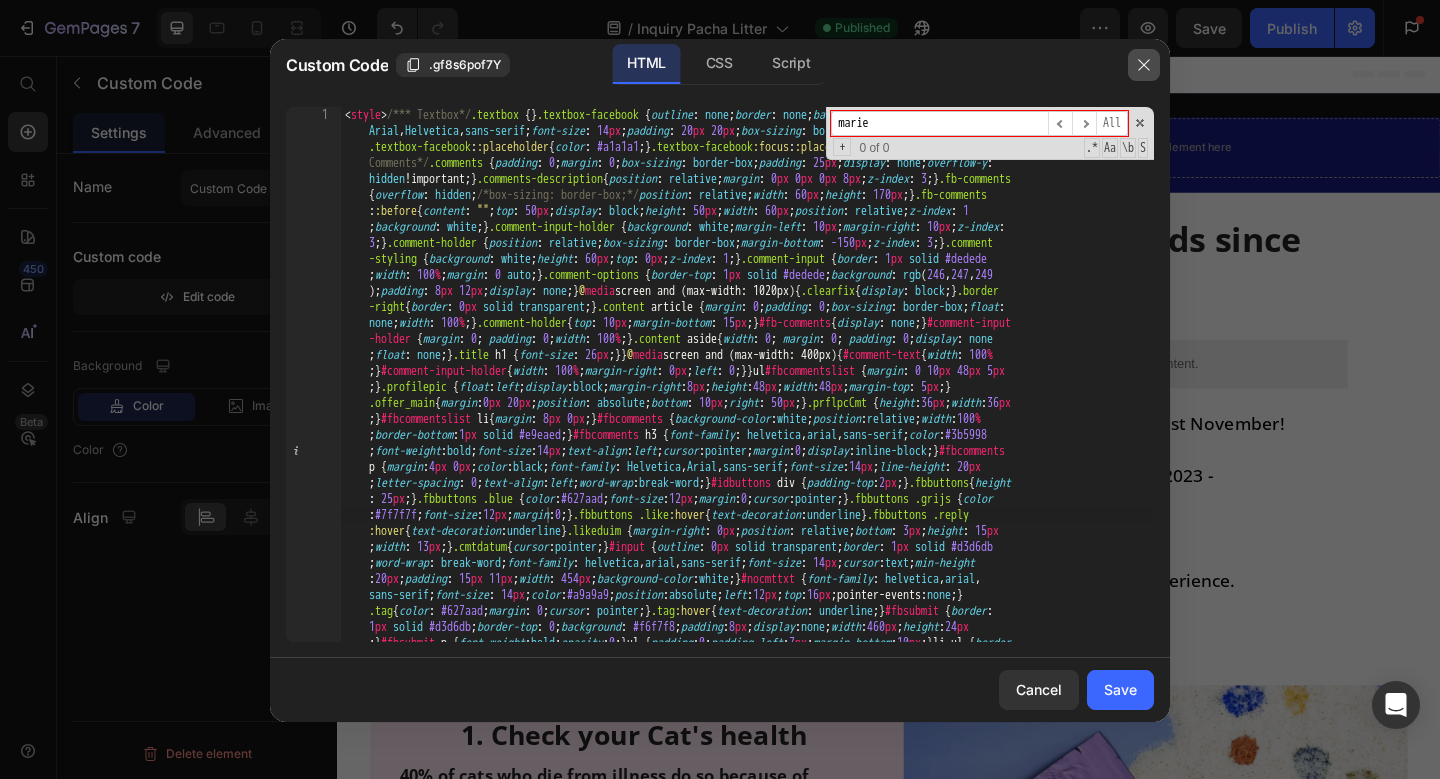 type on "marie" 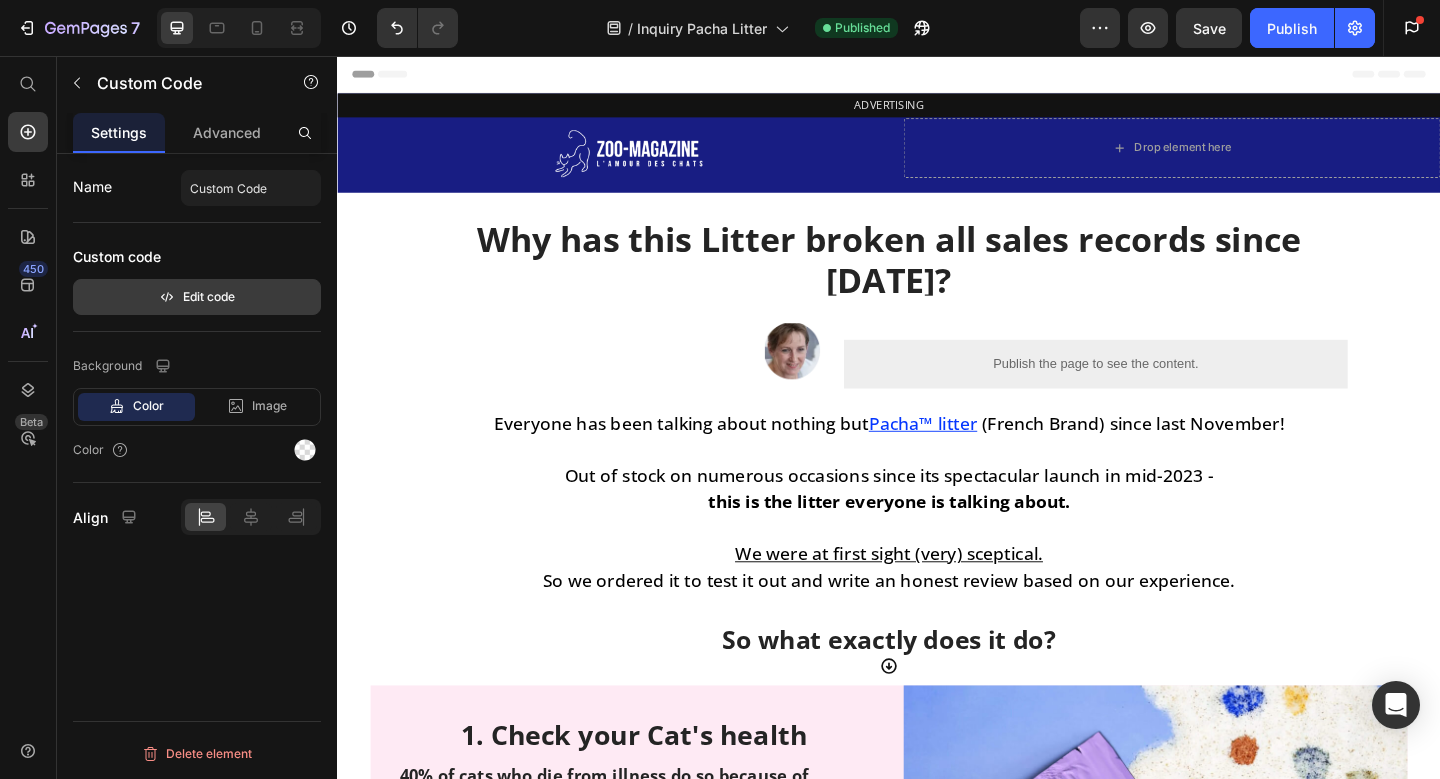 click on "Edit code" at bounding box center [197, 297] 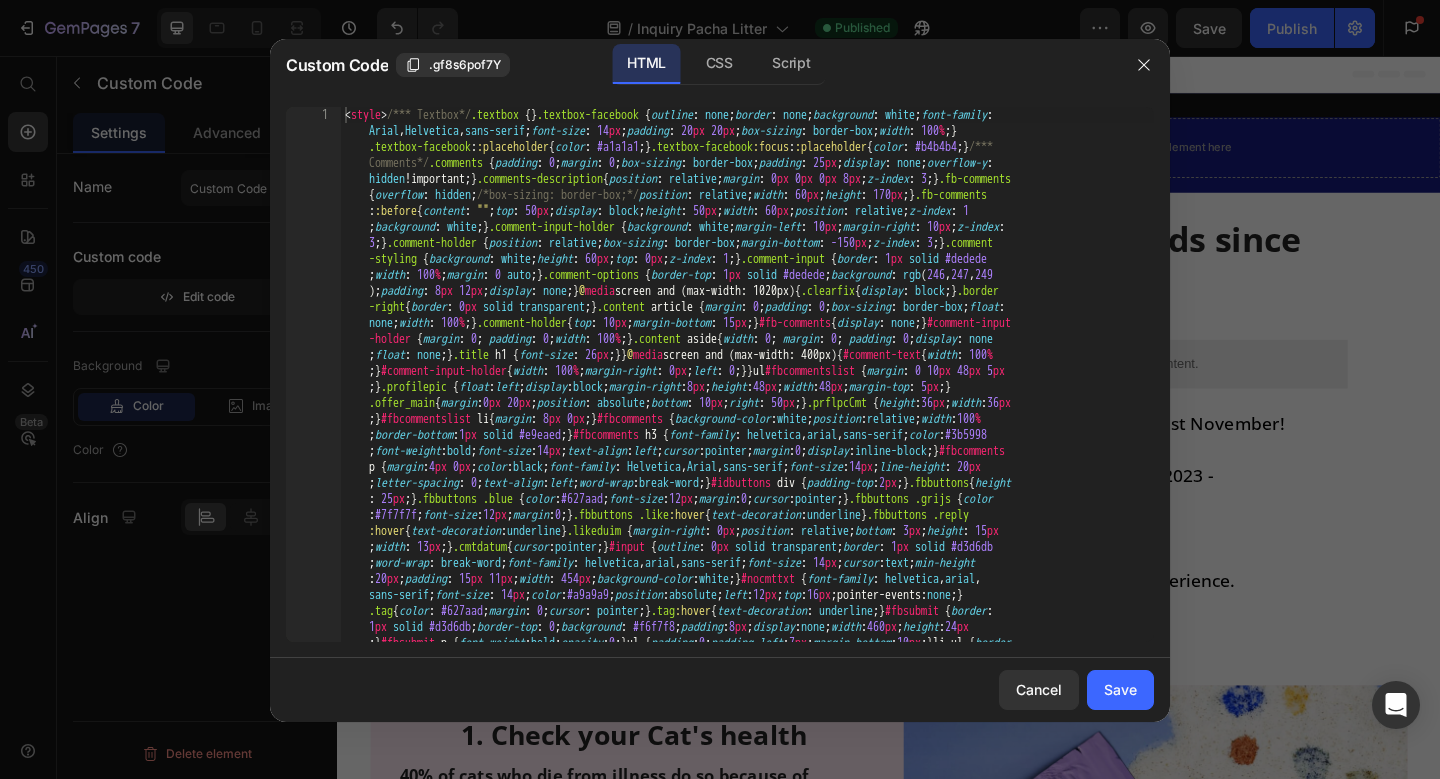 type 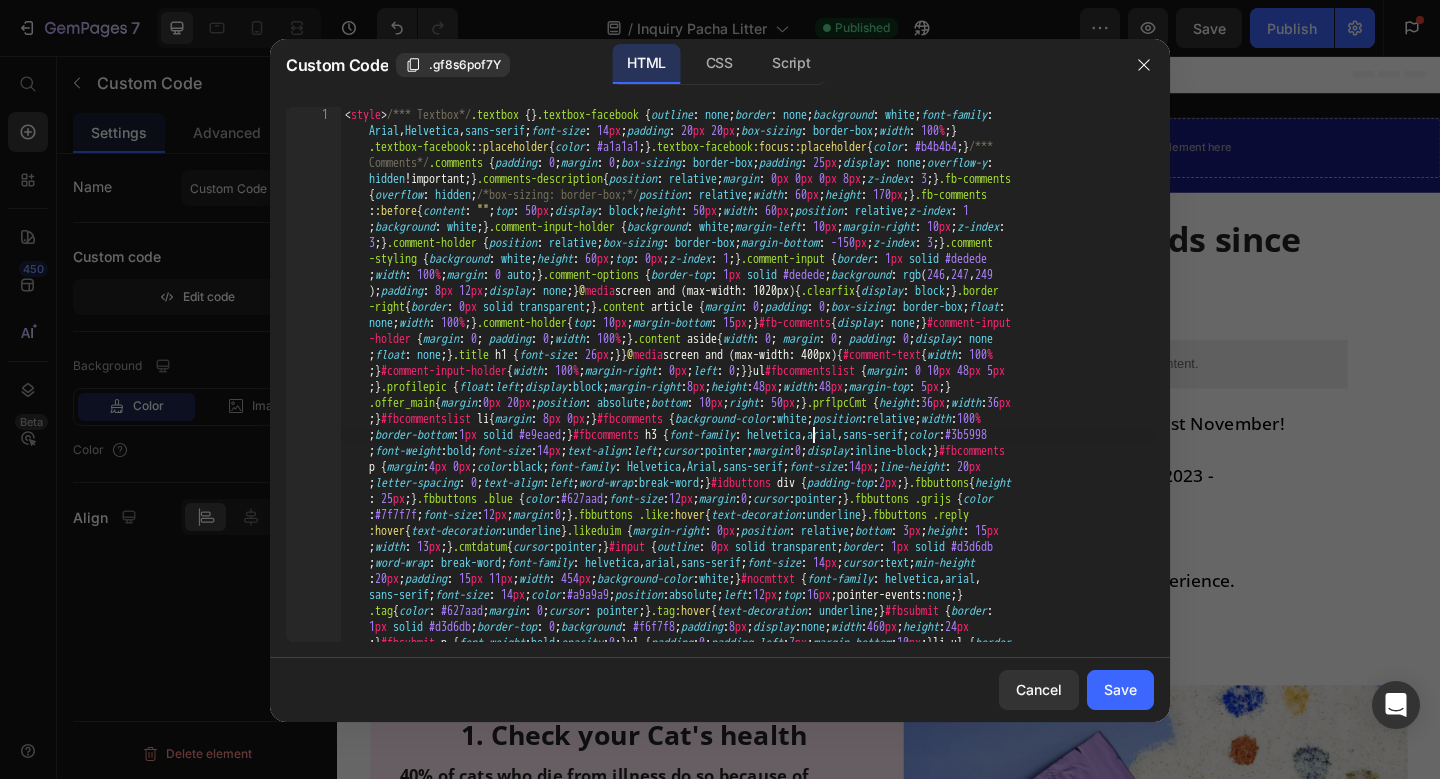 click on "< style > /*** Textbox*/ .textbox   { } .textbox-facebook   { outline :   none ; border :   none ; background :   white ; font-family :        Arial ,  Helvetica ,  sans-serif ; font-size :   14 px ; padding :   20 px   20 px ; box-sizing :   border-box ; width :   100 % ; }      .textbox-facebook : :placeholder { color :   #a1a1a1 ; } .textbox-facebook :focus : :placeholder { color :   #b4b4b4 ; } /***       Comments*/ .comments   { padding :   0 ; margin :   0 ; box-sizing :   border-box ; padding :   25 px ; display :   none ; overflow-y :        hidden !important ; } .comments-description { position :   relative ; margin :   0 px   0 px   0 px   8 px ; z-index :   3 ; } .fb-comments        { overflow :   hidden ; /*box-sizing: border-box;*/ position :   relative ; width :   60 px ; height :   170 px ; } .fb-comments      : :before { content :   " " ; top :   50 px ; display :   block ; height :   50 px ; width :   60 px ; position :   relative ; z-index :   1      ; background" at bounding box center (747, 1062) 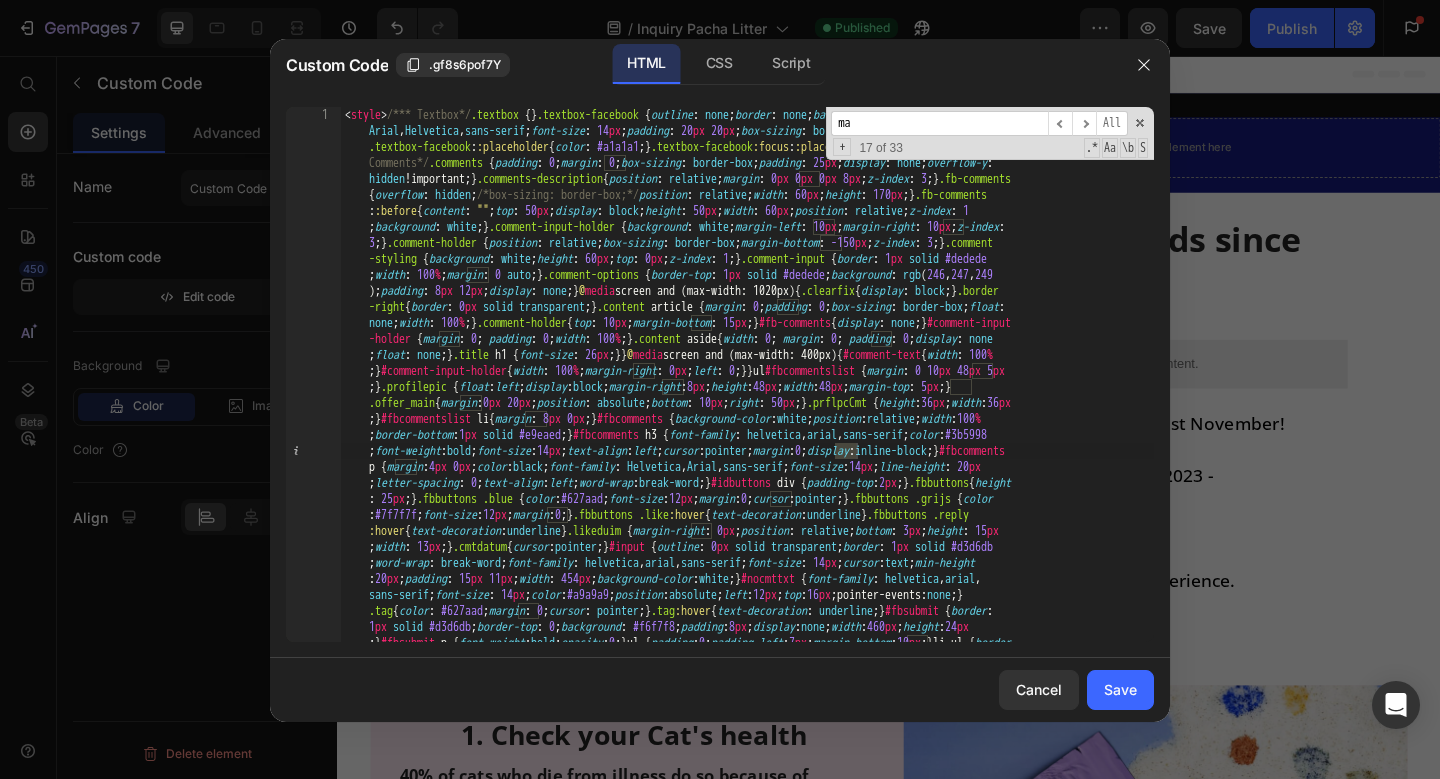 type on "m" 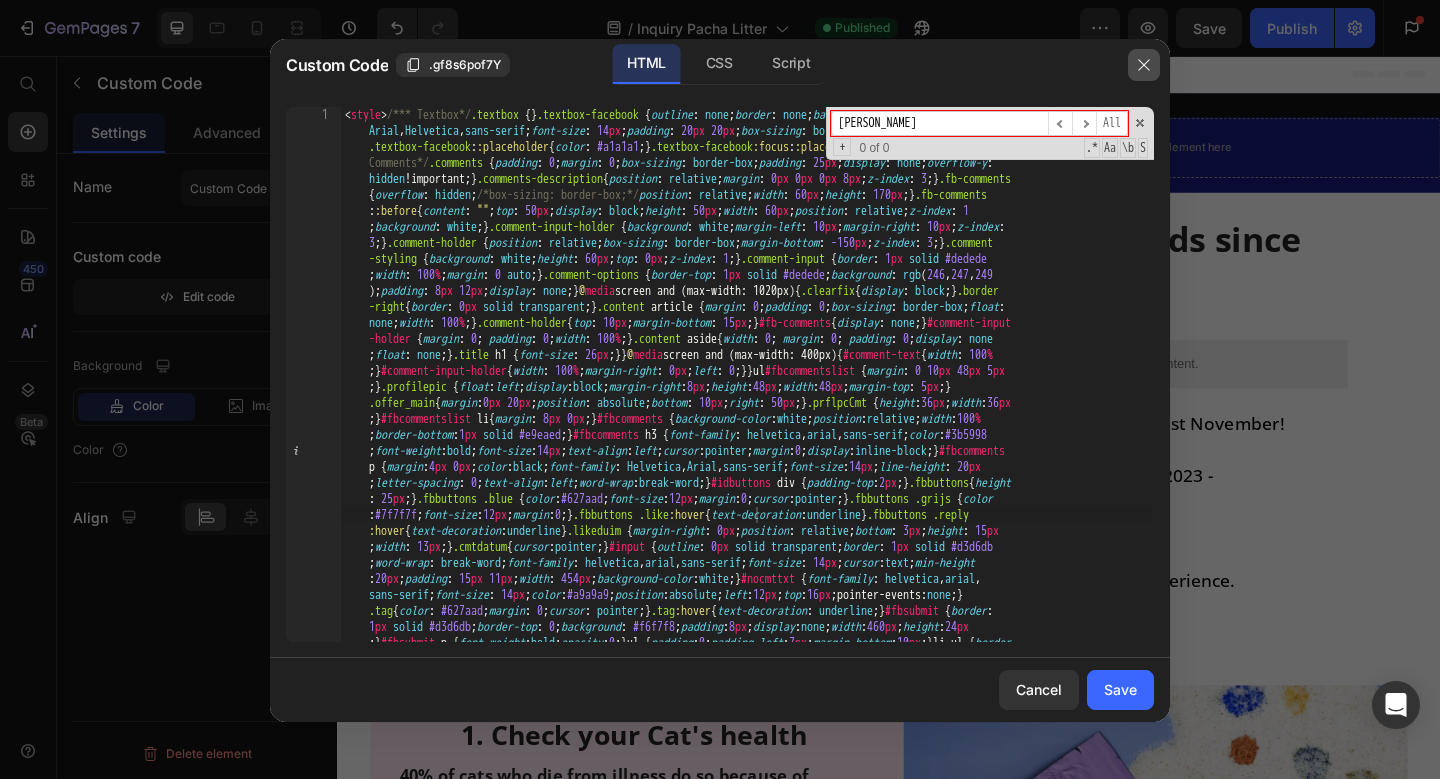 type on "[PERSON_NAME]" 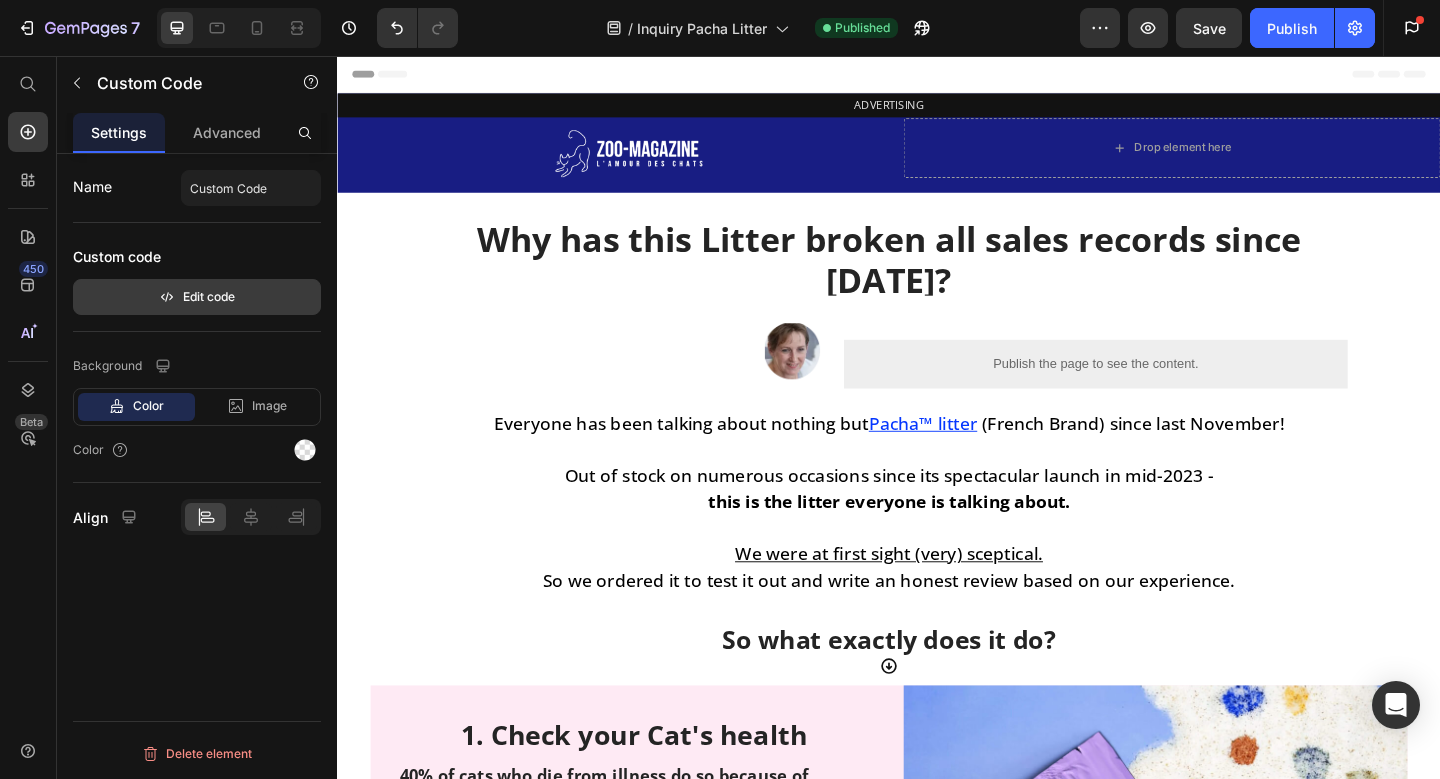 click on "Edit code" at bounding box center (197, 297) 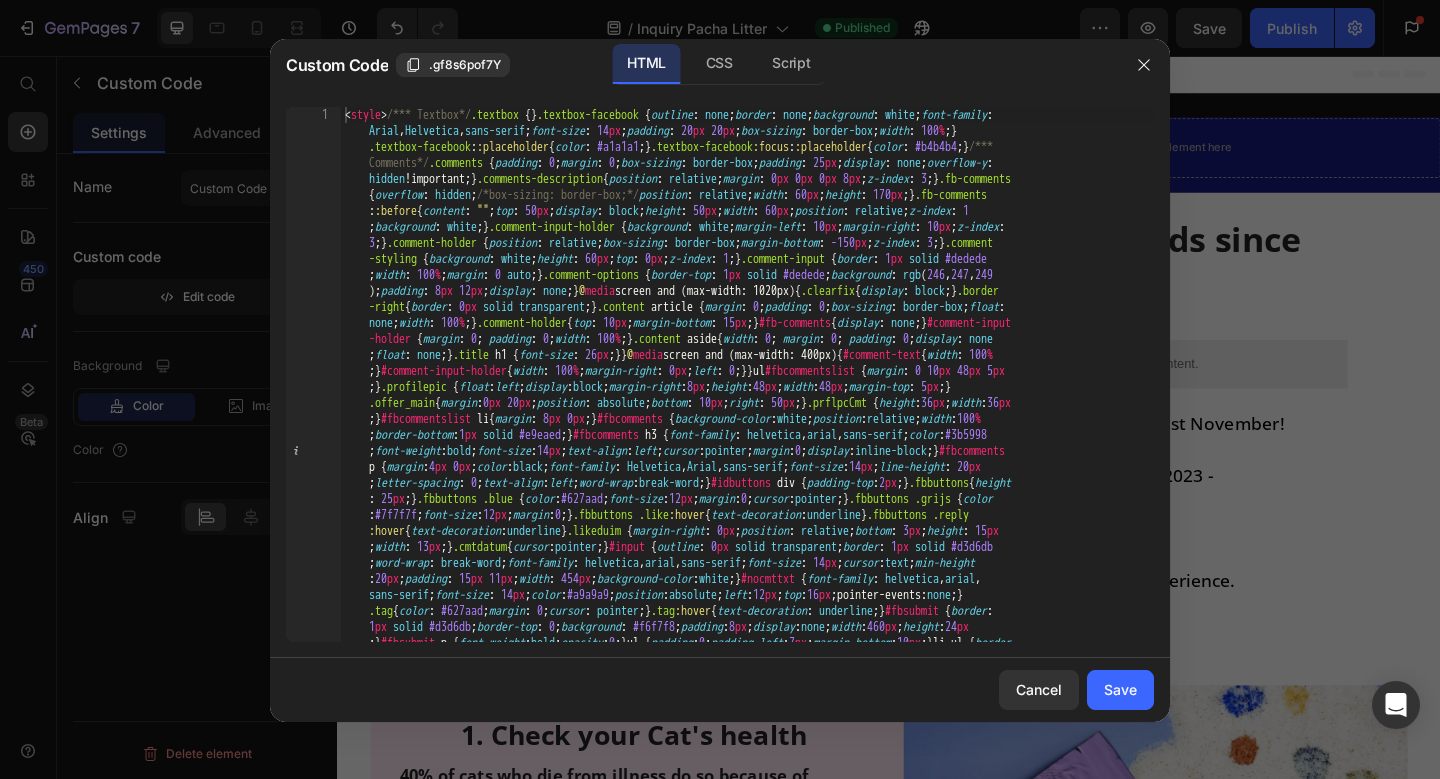 type 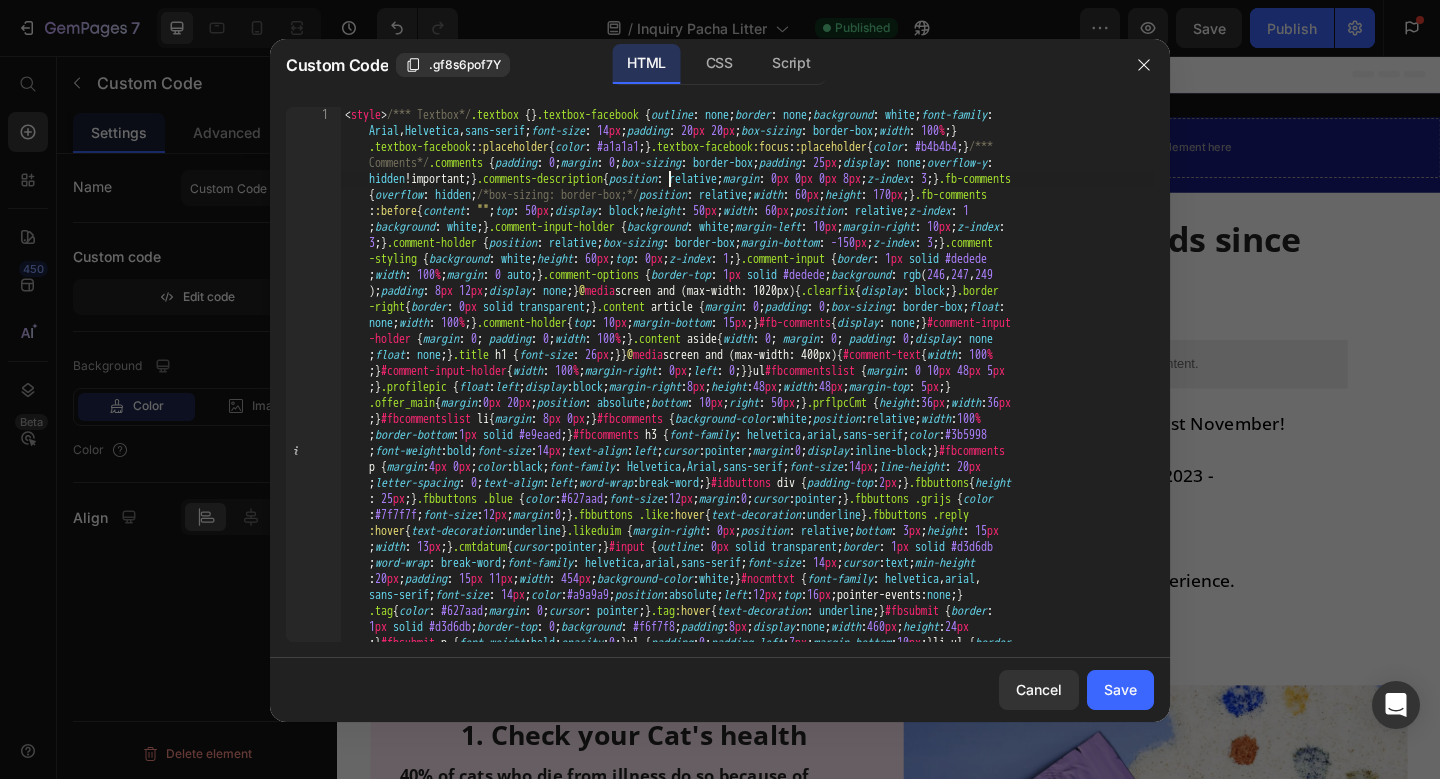 click on "< style > /*** Textbox*/ .textbox   { } .textbox-facebook   { outline :   none ; border :   none ; background :   white ; font-family :        Arial ,  Helvetica ,  sans-serif ; font-size :   14 px ; padding :   20 px   20 px ; box-sizing :   border-box ; width :   100 % ; }      .textbox-facebook : :placeholder { color :   #a1a1a1 ; } .textbox-facebook :focus : :placeholder { color :   #b4b4b4 ; } /***       Comments*/ .comments   { padding :   0 ; margin :   0 ; box-sizing :   border-box ; padding :   25 px ; display :   none ; overflow-y :        hidden !important ; } .comments-description { position :   relative ; margin :   0 px   0 px   0 px   8 px ; z-index :   3 ; } .fb-comments        { overflow :   hidden ; /*box-sizing: border-box;*/ position :   relative ; width :   60 px ; height :   170 px ; } .fb-comments      : :before { content :   " " ; top :   50 px ; display :   block ; height :   50 px ; width :   60 px ; position :   relative ; z-index :   1      ; background" at bounding box center [747, 1062] 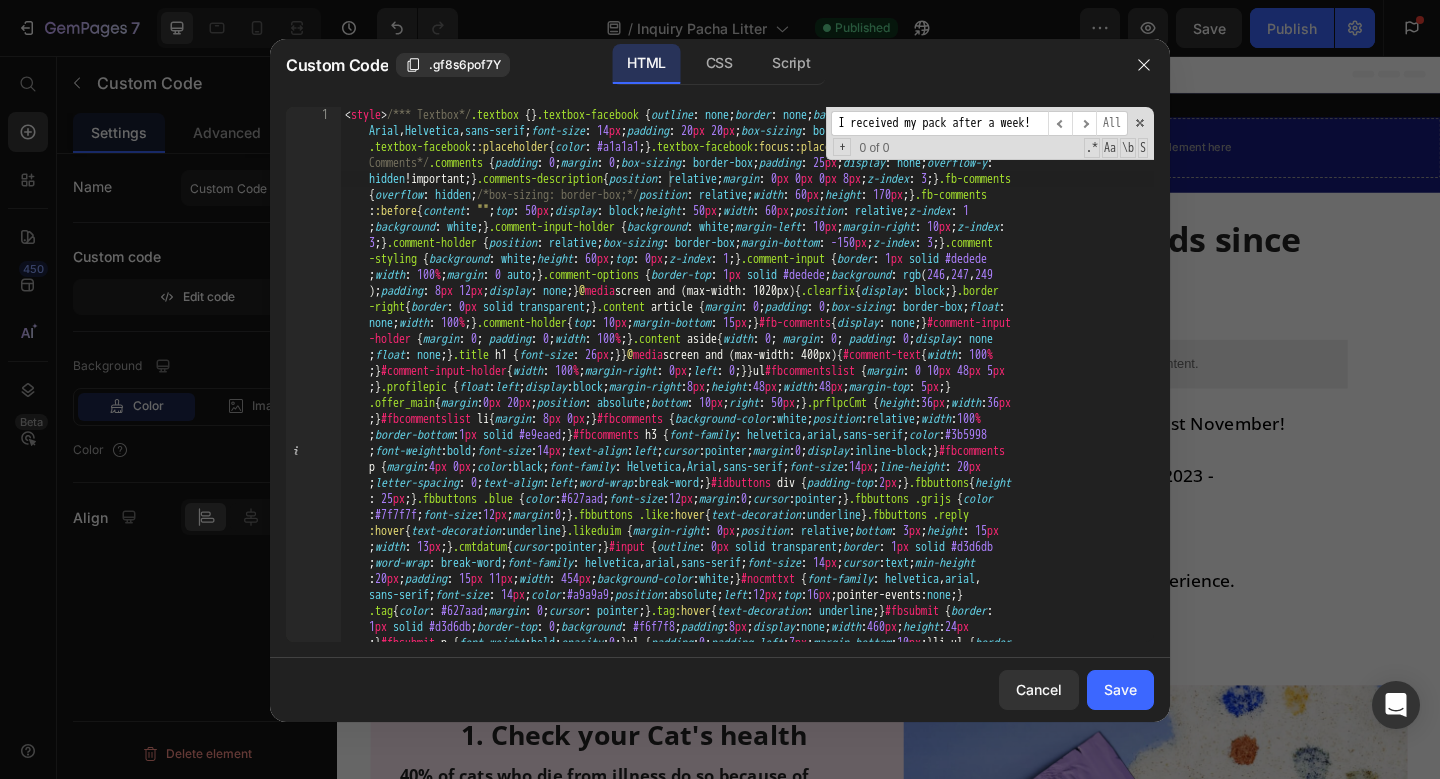 scroll, scrollTop: 0, scrollLeft: 26, axis: horizontal 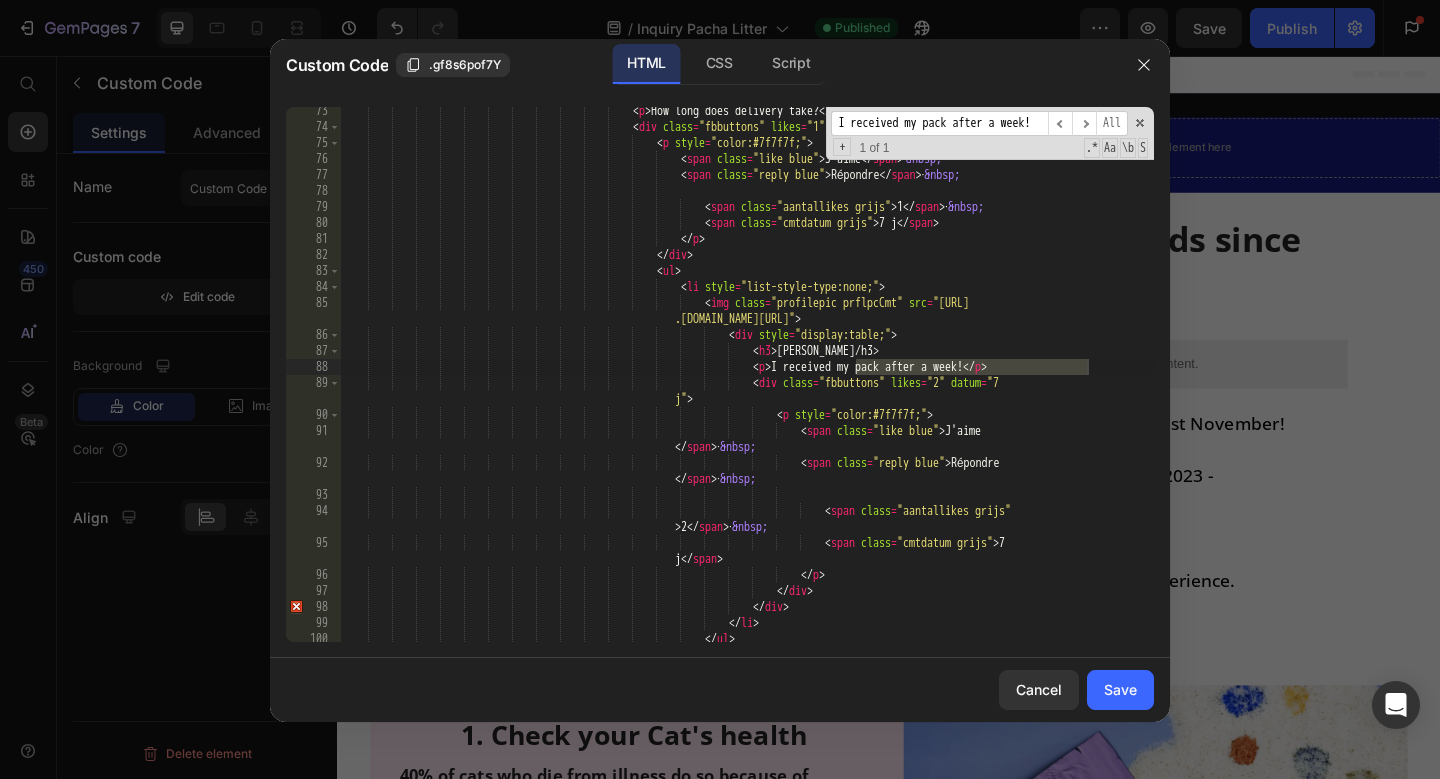 type on "I received my pack after a week!" 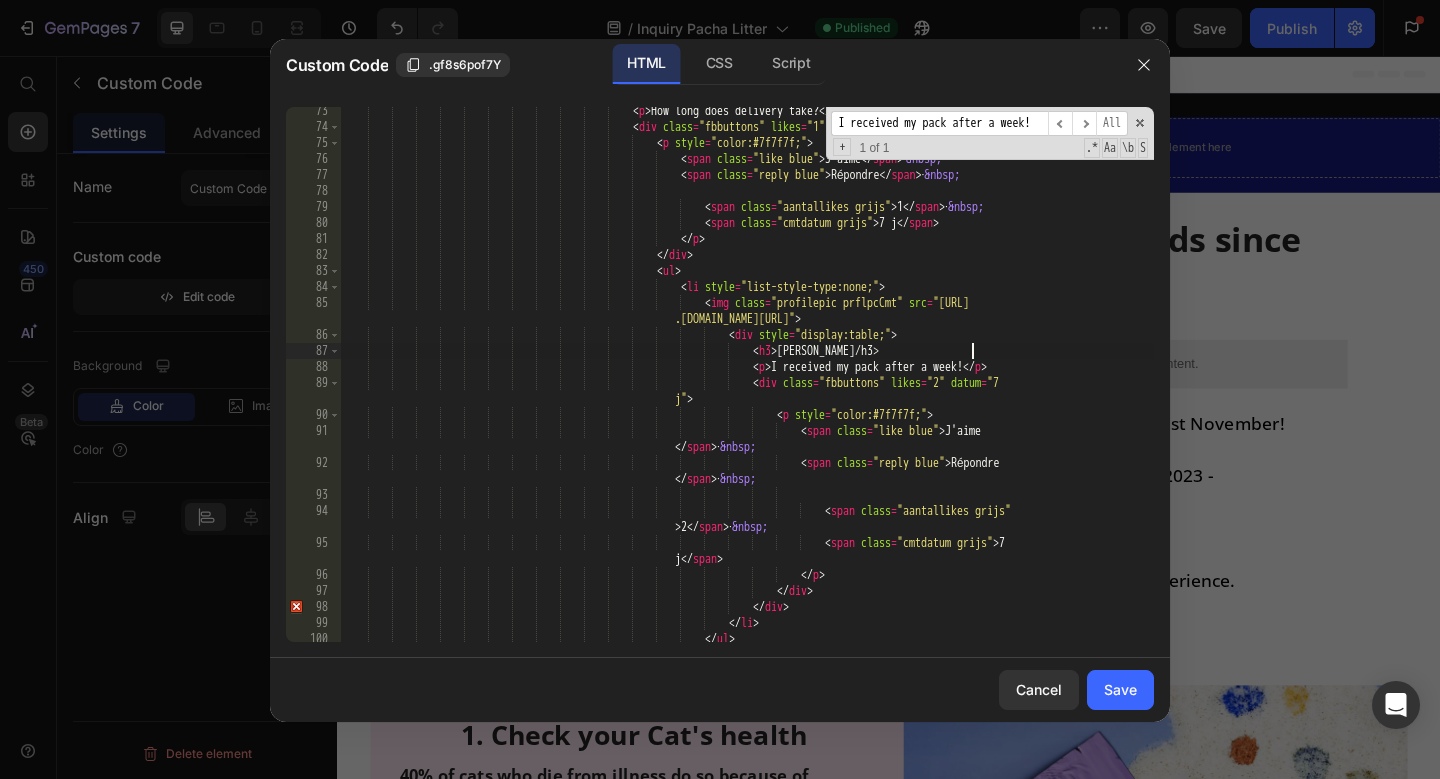 scroll, scrollTop: 0, scrollLeft: 52, axis: horizontal 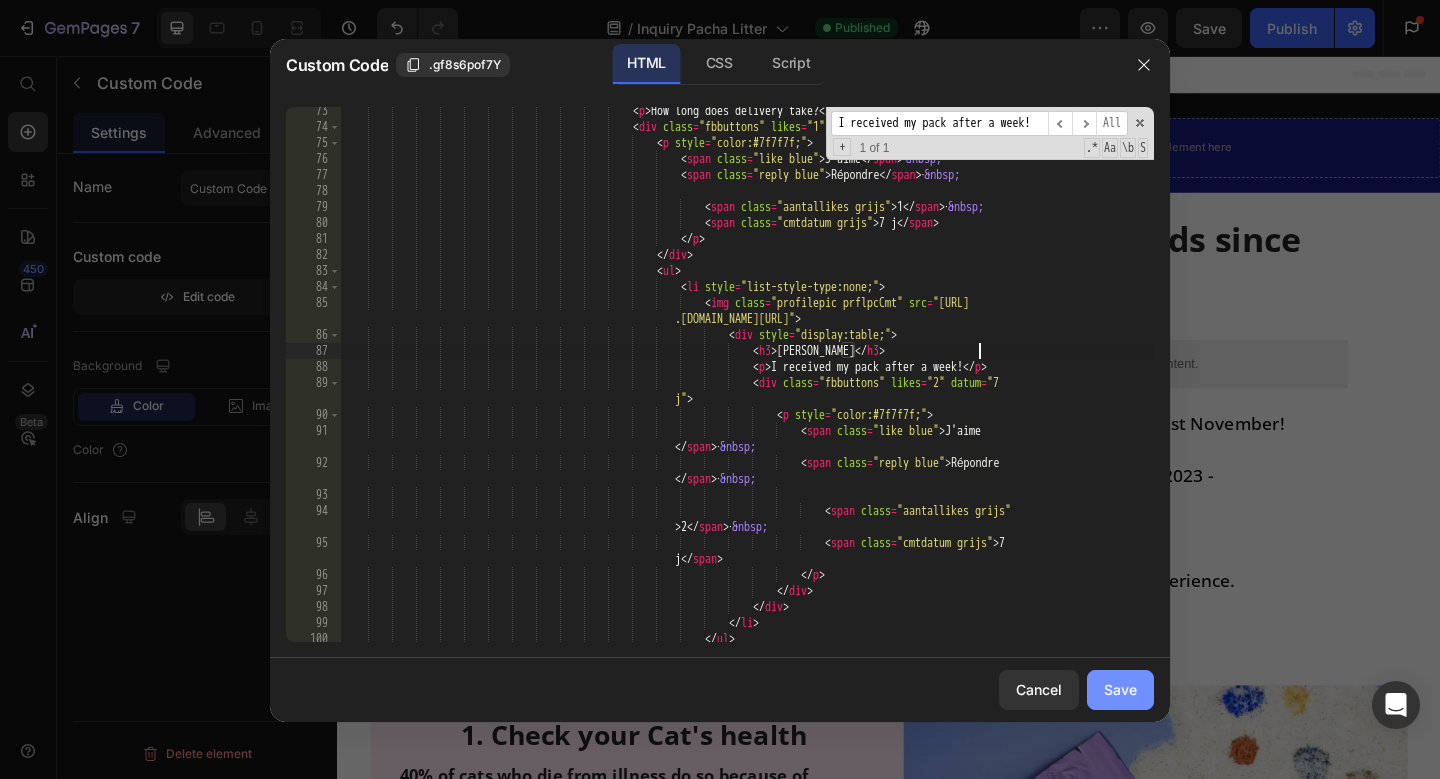 type on "<h3>[PERSON_NAME]</h3>" 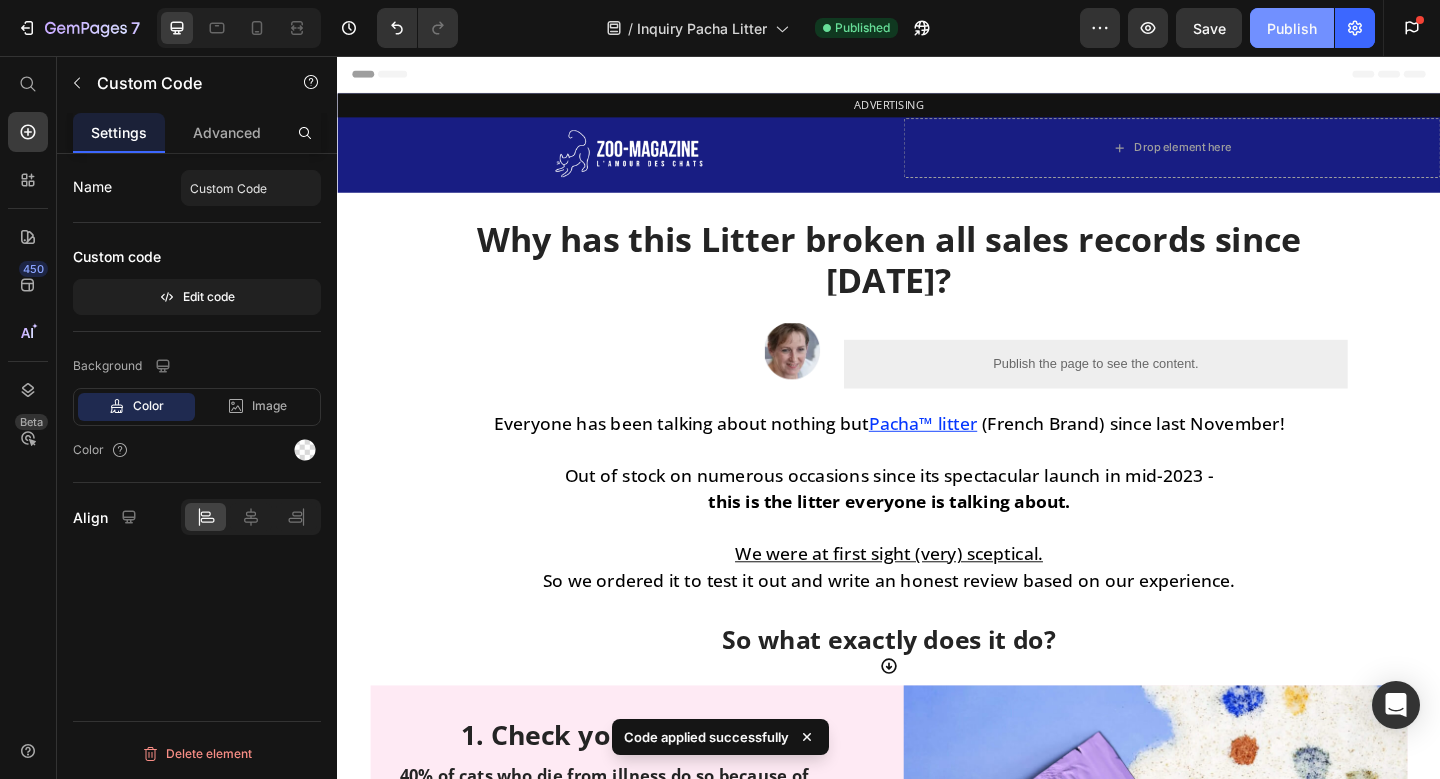 click on "Publish" 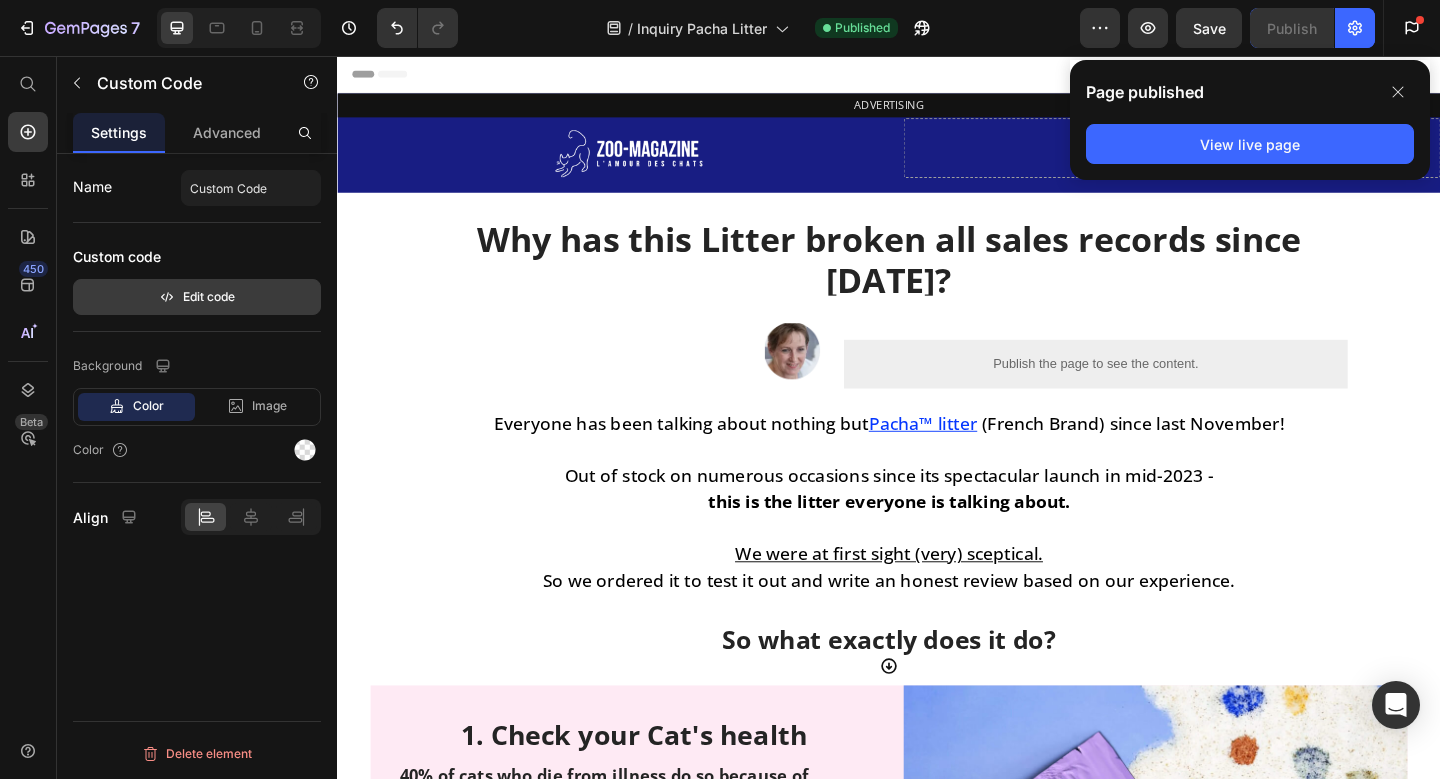 click on "Edit code" at bounding box center [197, 297] 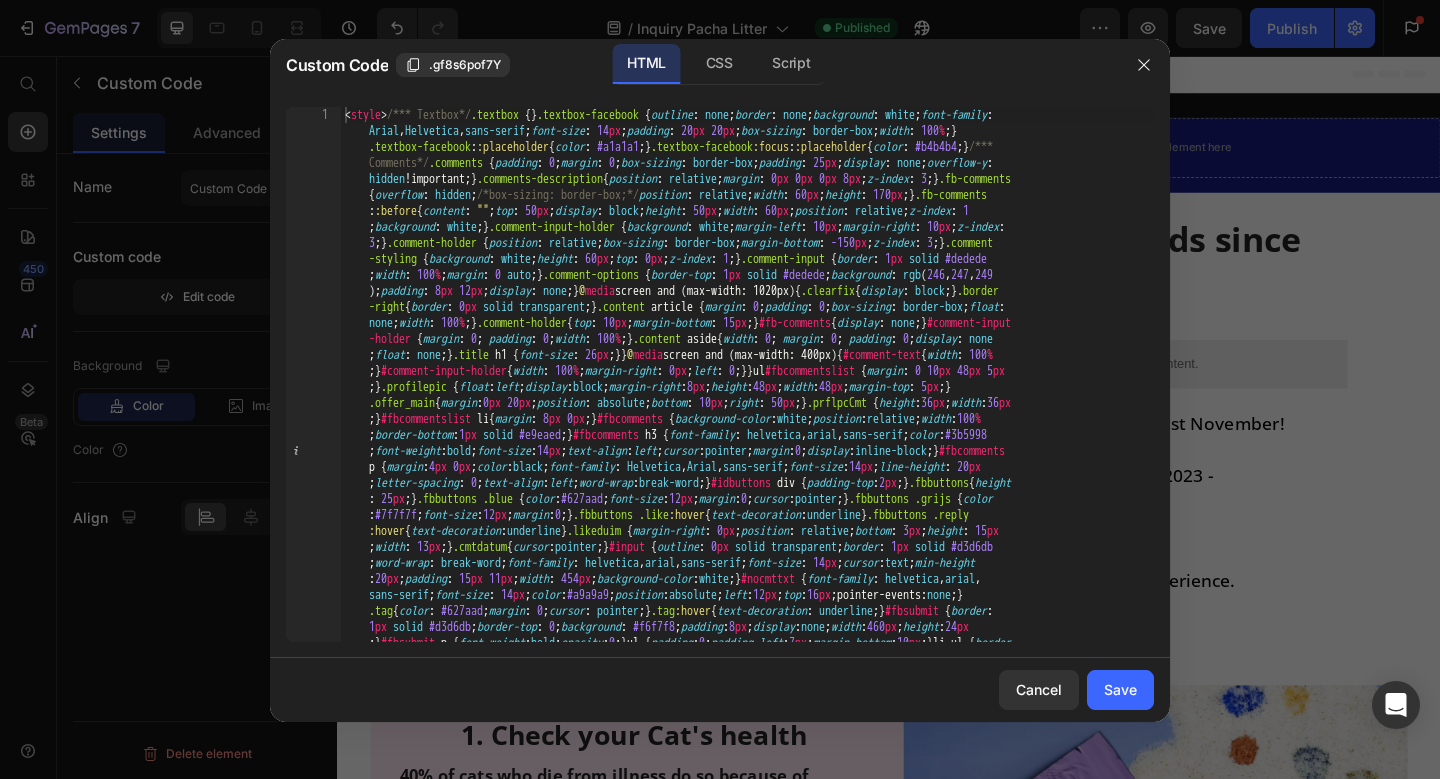 type 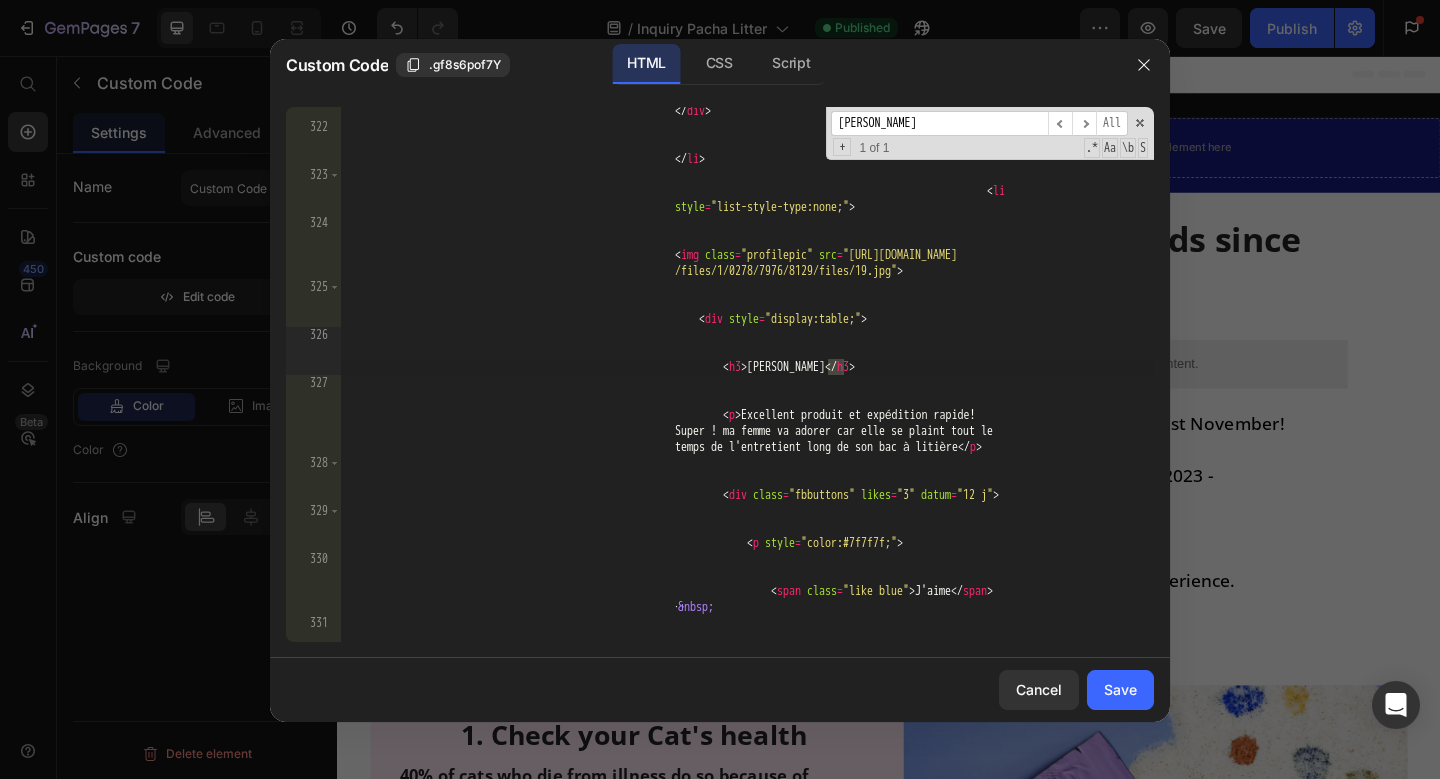 scroll, scrollTop: 10917, scrollLeft: 0, axis: vertical 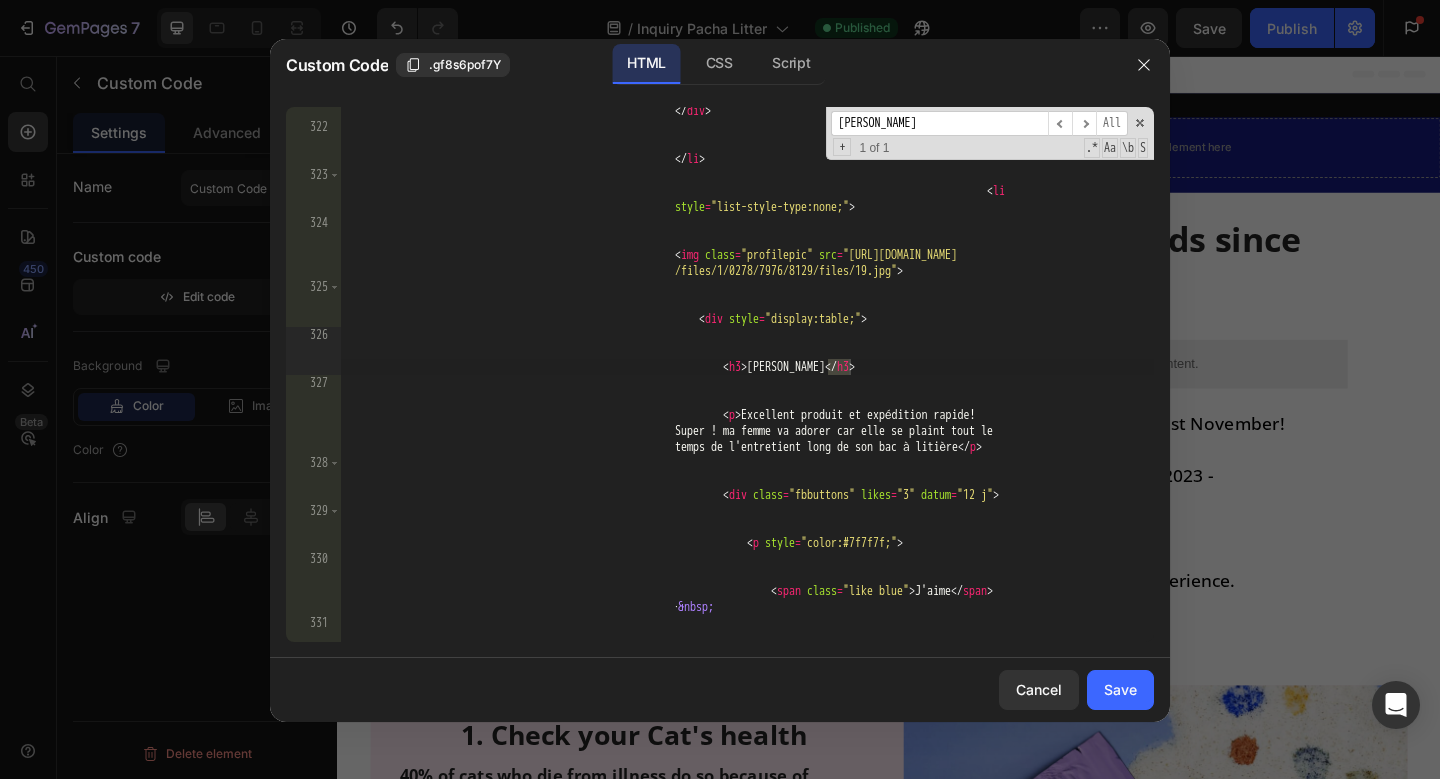 type on "[PERSON_NAME]" 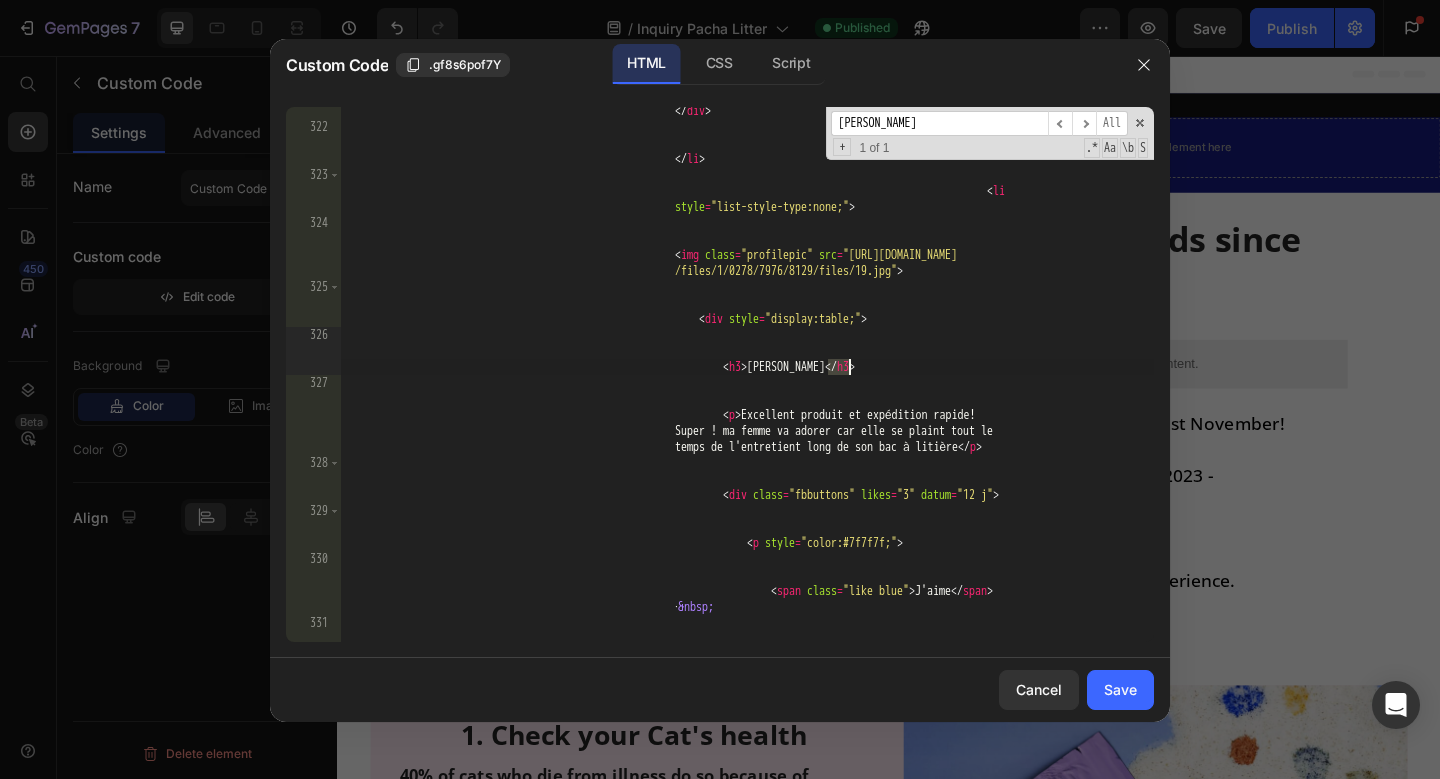 click on "</ div >                                                                                                                                                                                                                                                                                                                              </ li >                                                                                                                                                  <" at bounding box center [747, 394] 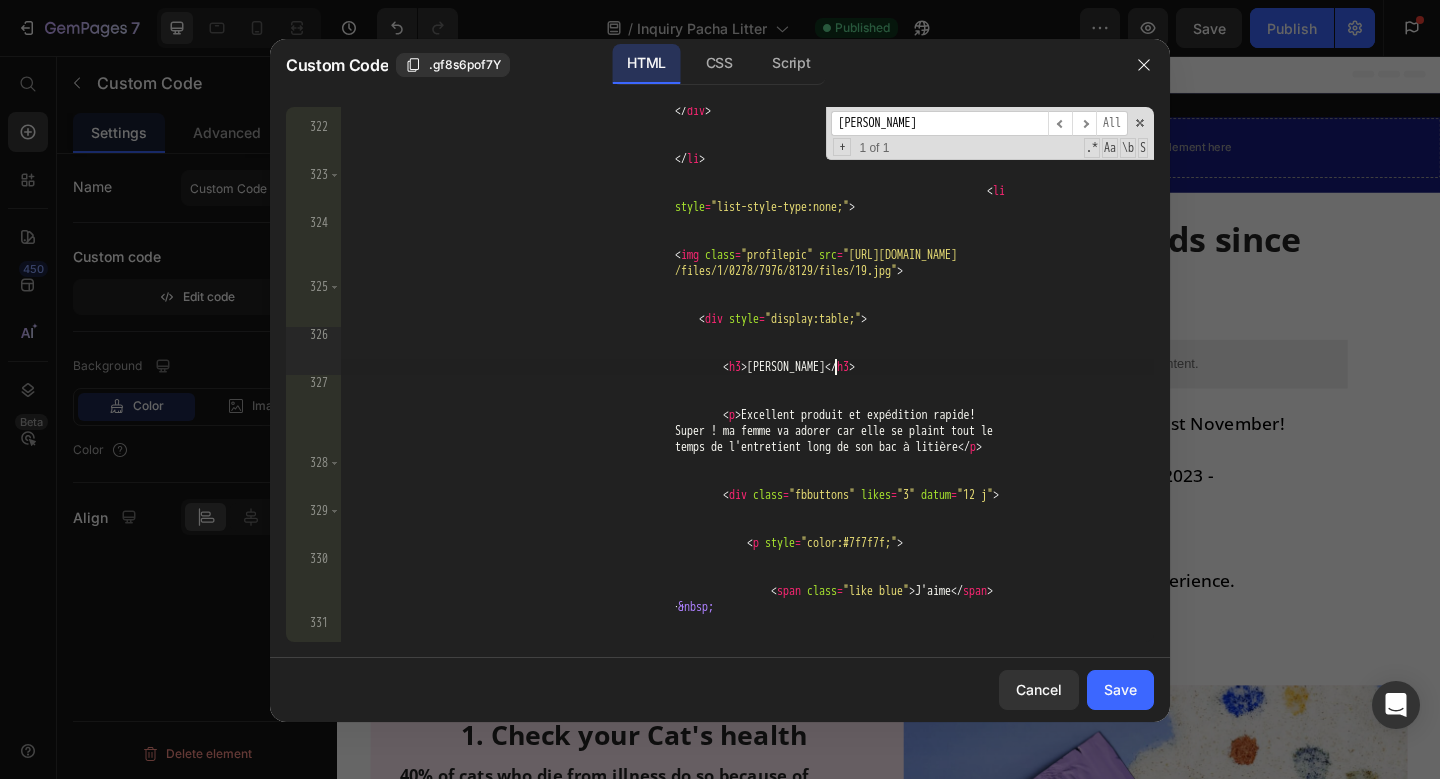 scroll, scrollTop: 0, scrollLeft: 109, axis: horizontal 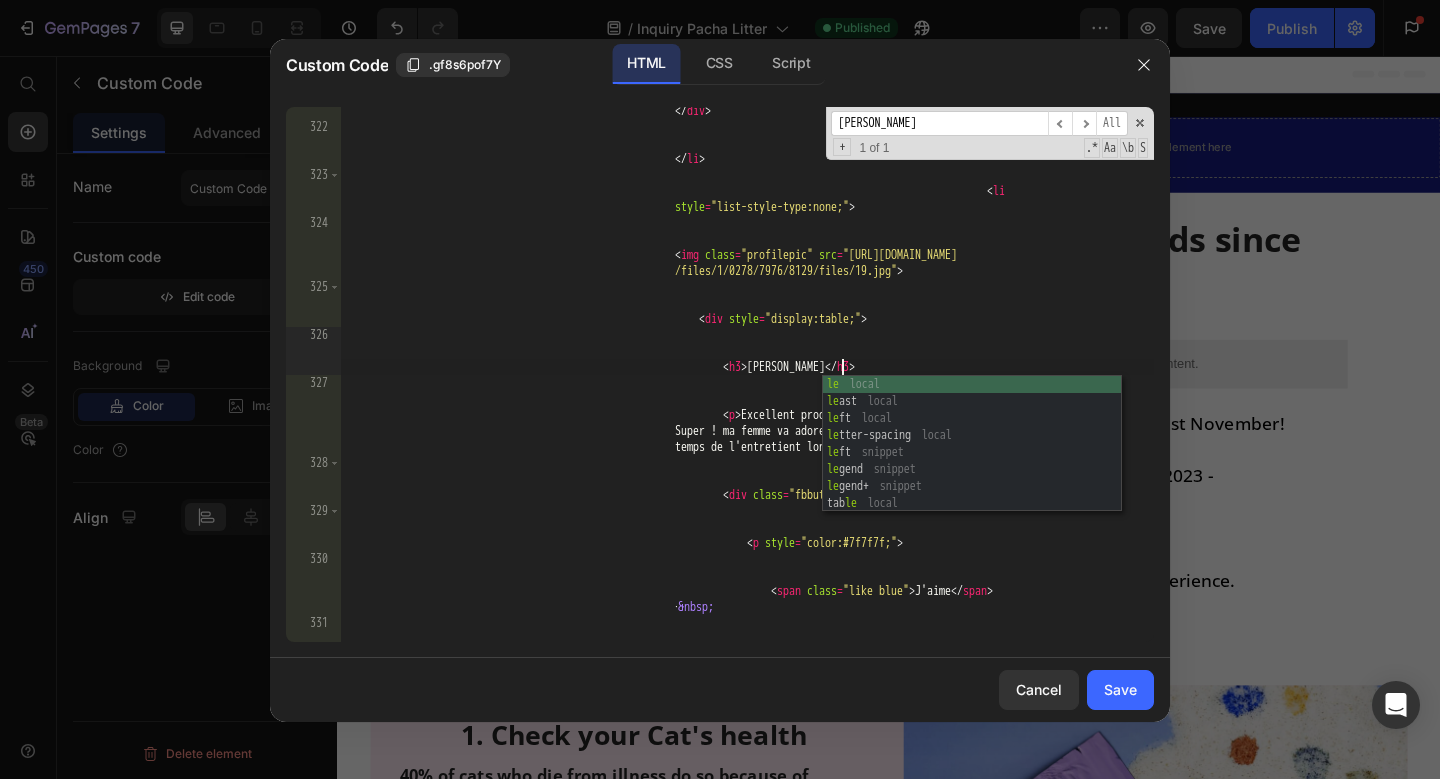 click on "</ div >                                                                                                                                                                                                                                                                                                                              </ li >                                                                                                                                                  <" at bounding box center [747, 394] 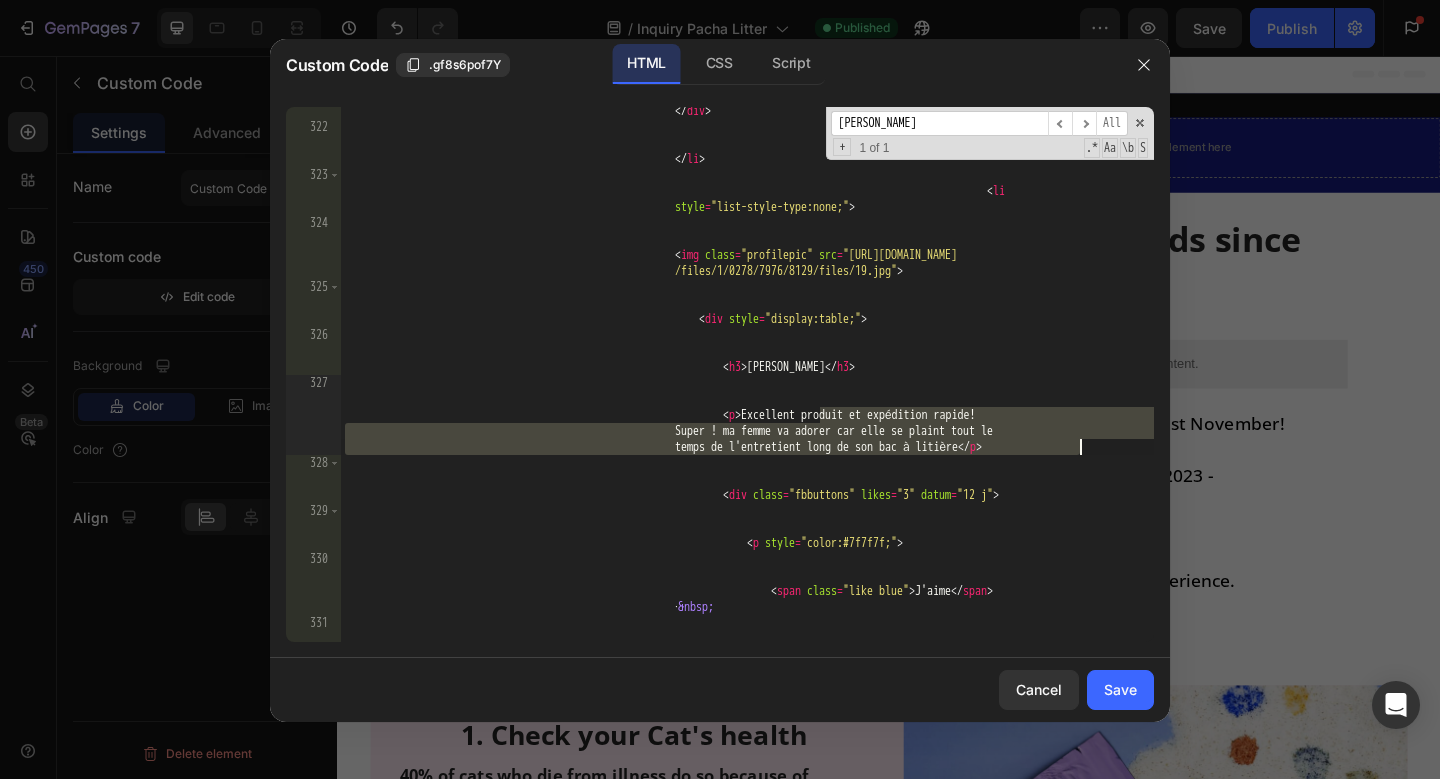 drag, startPoint x: 821, startPoint y: 416, endPoint x: 1076, endPoint y: 452, distance: 257.52863 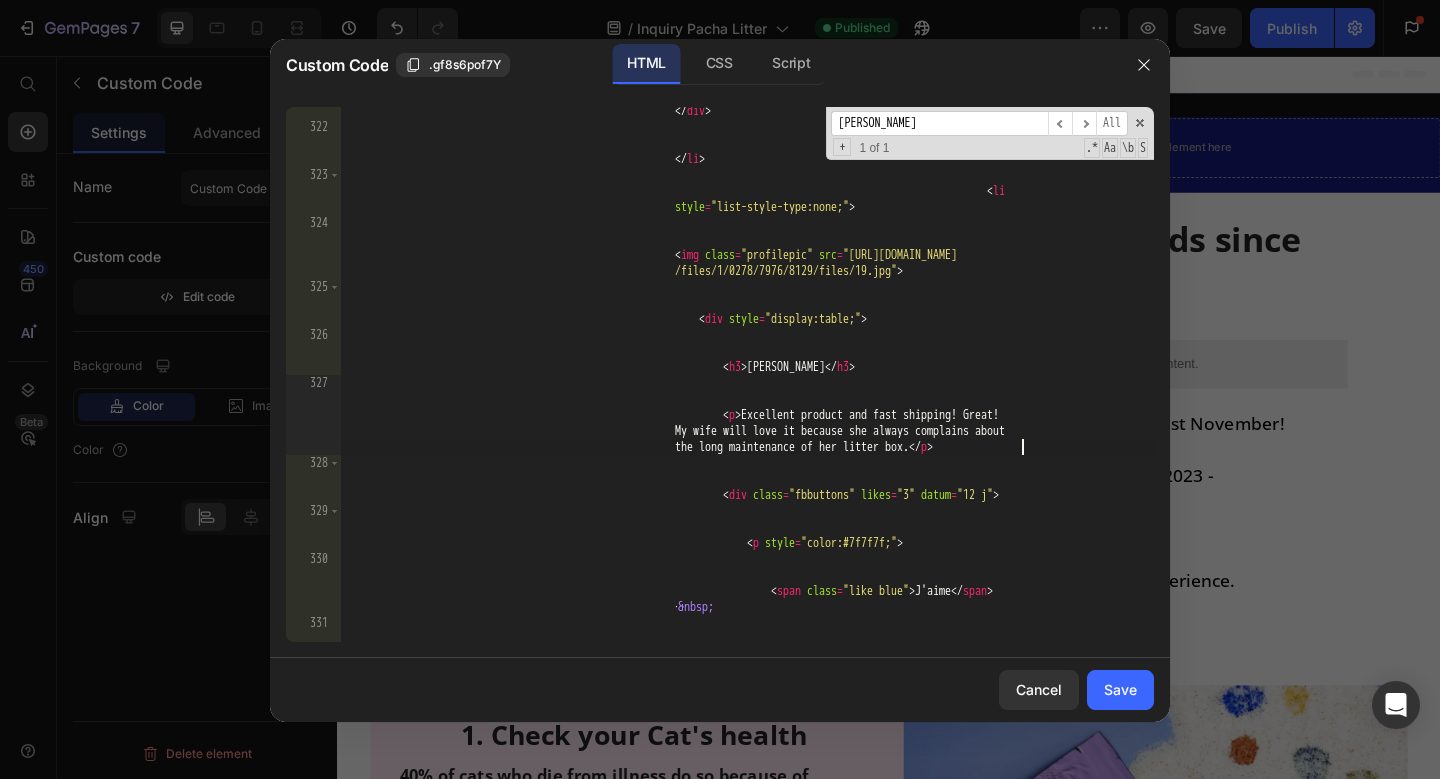 click on "</ div >                                                                                                                                                                                                                                                                                                                              </ li >                                                                                                                                                  <" at bounding box center (747, 394) 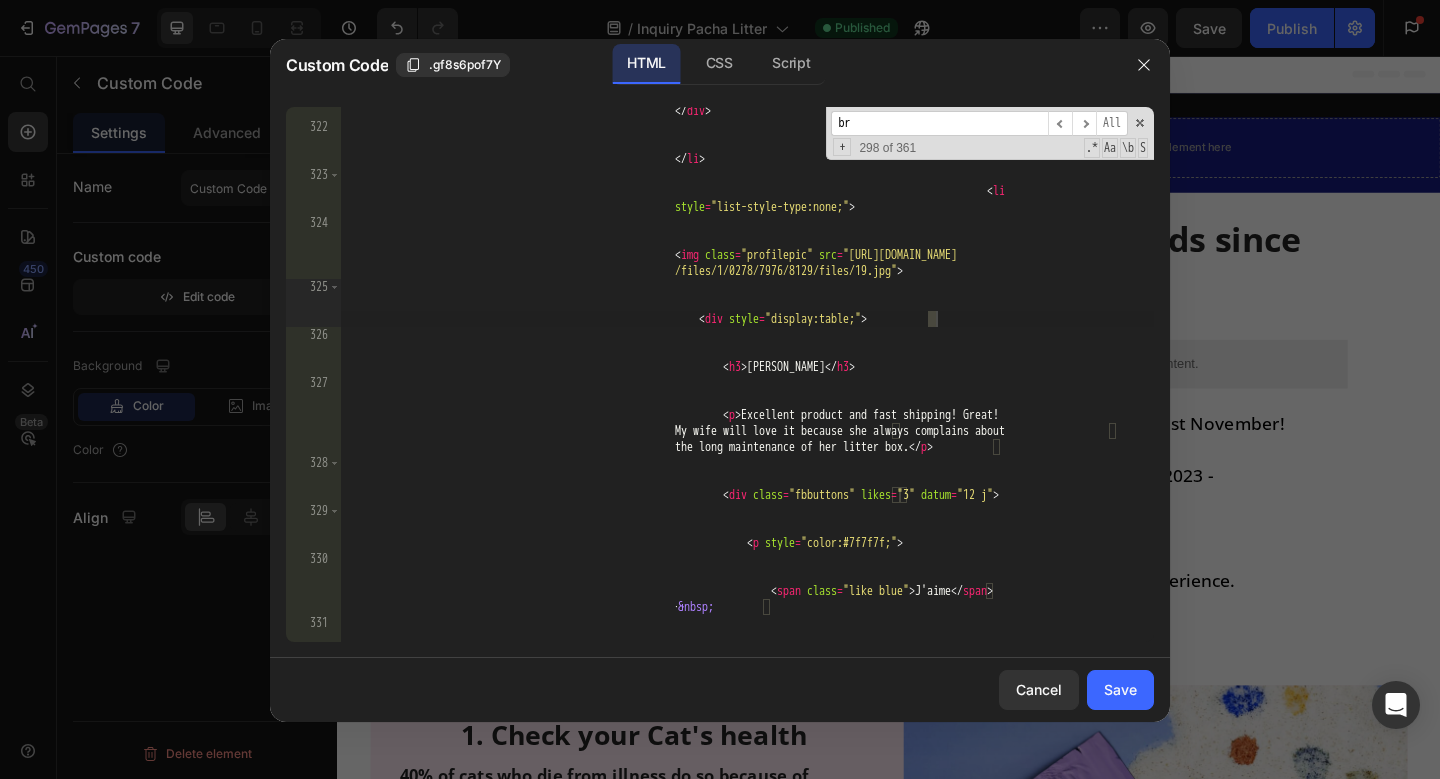 scroll, scrollTop: 11797, scrollLeft: 0, axis: vertical 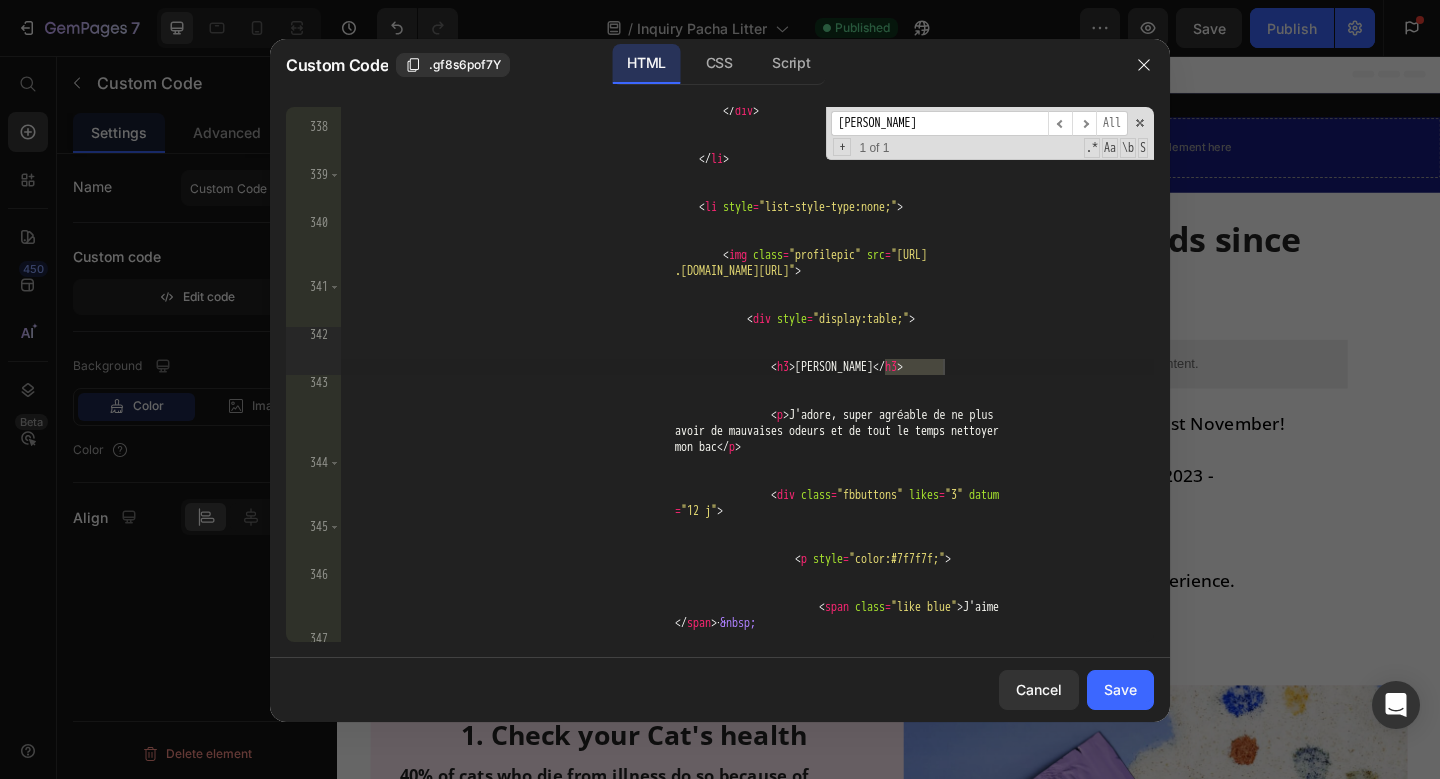 type on "[PERSON_NAME]" 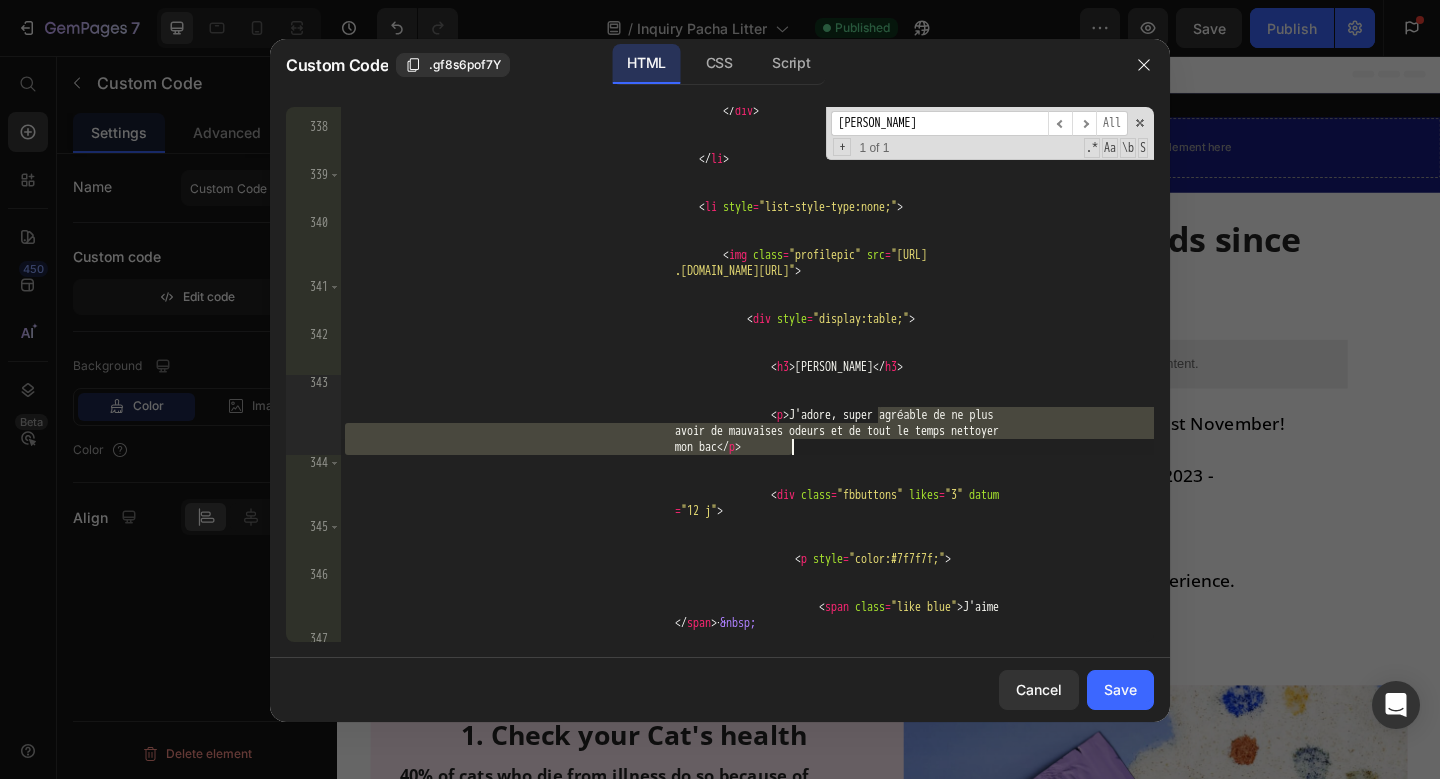 drag, startPoint x: 877, startPoint y: 412, endPoint x: 793, endPoint y: 445, distance: 90.24966 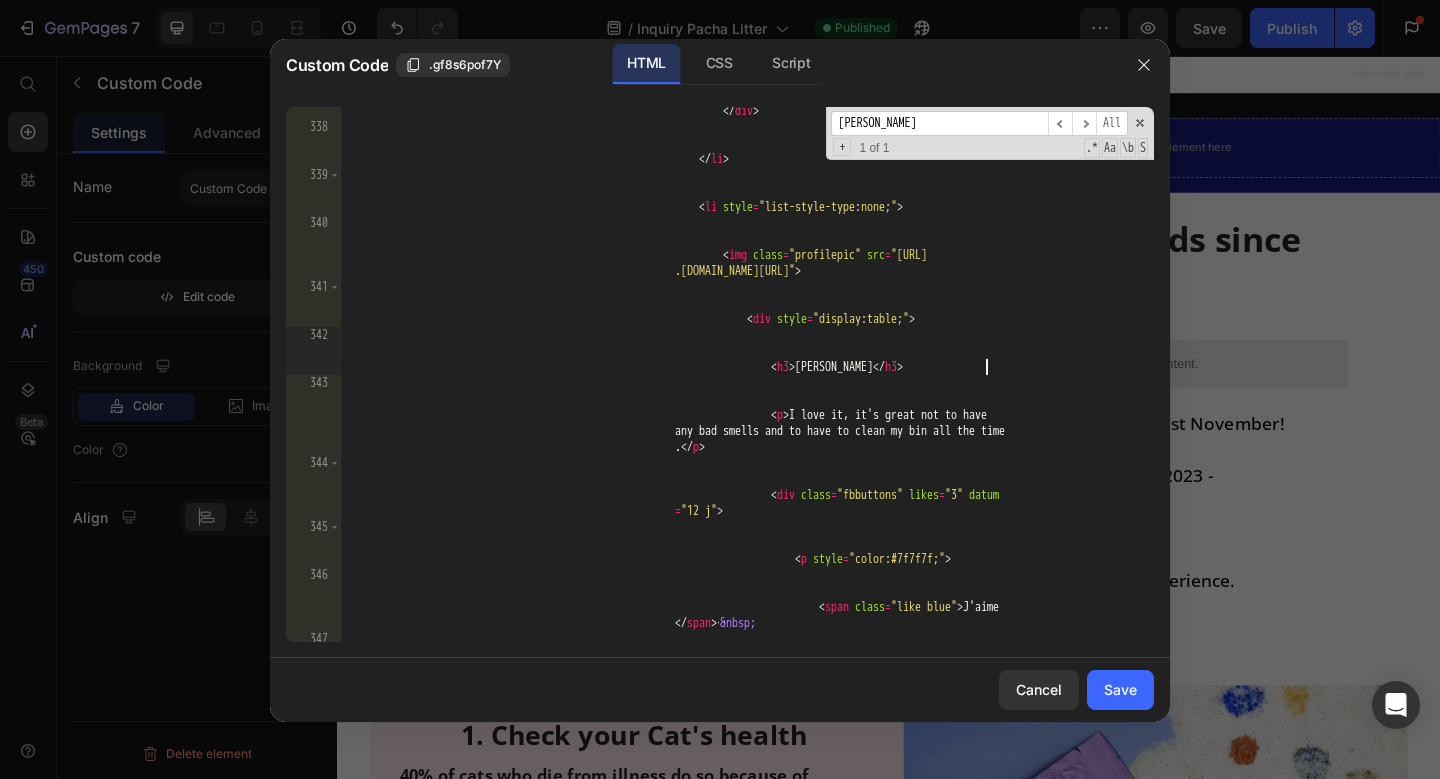 click on "</ div >                                                                                                                                                                                                                                                                                                                                        </ li >                                                                                                                              <" at bounding box center (747, 394) 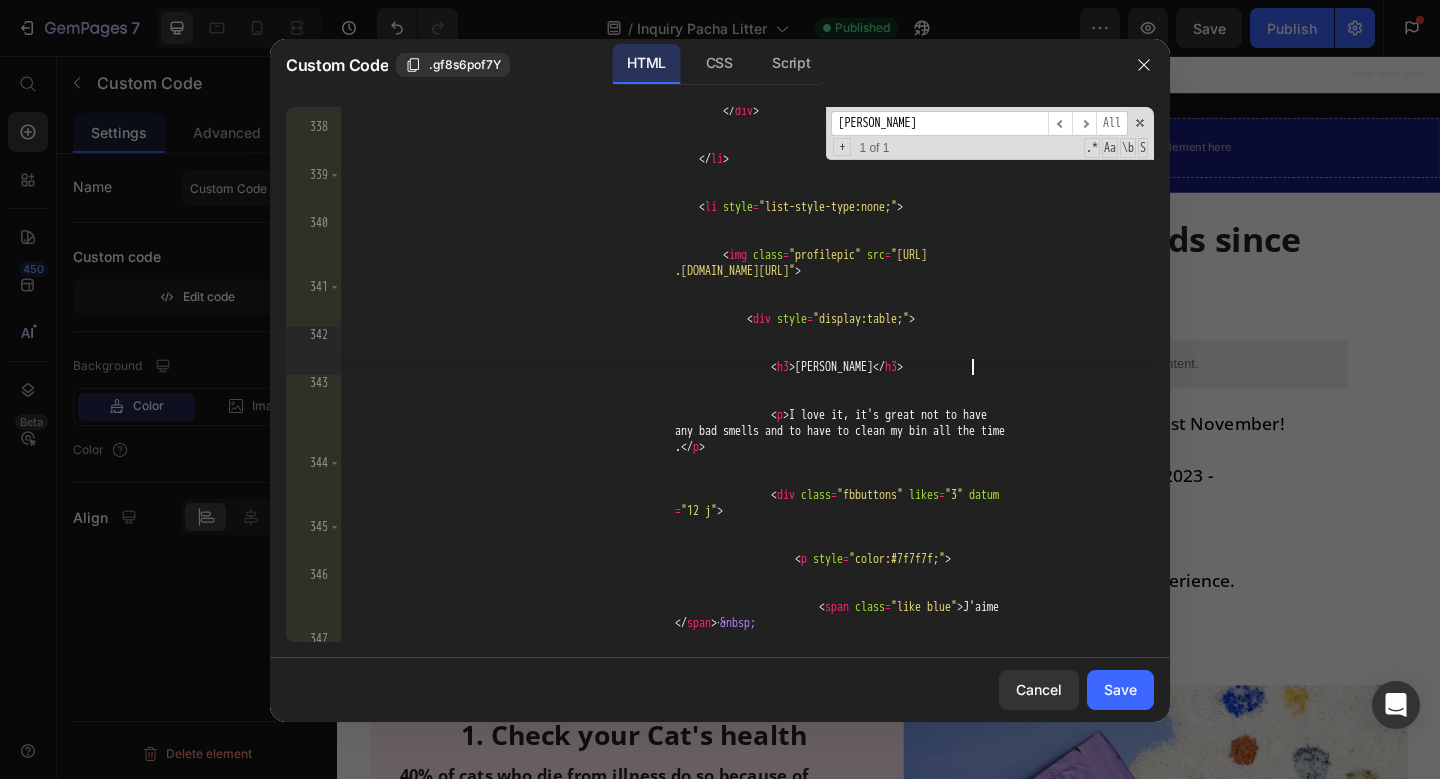 scroll, scrollTop: 0, scrollLeft: 120, axis: horizontal 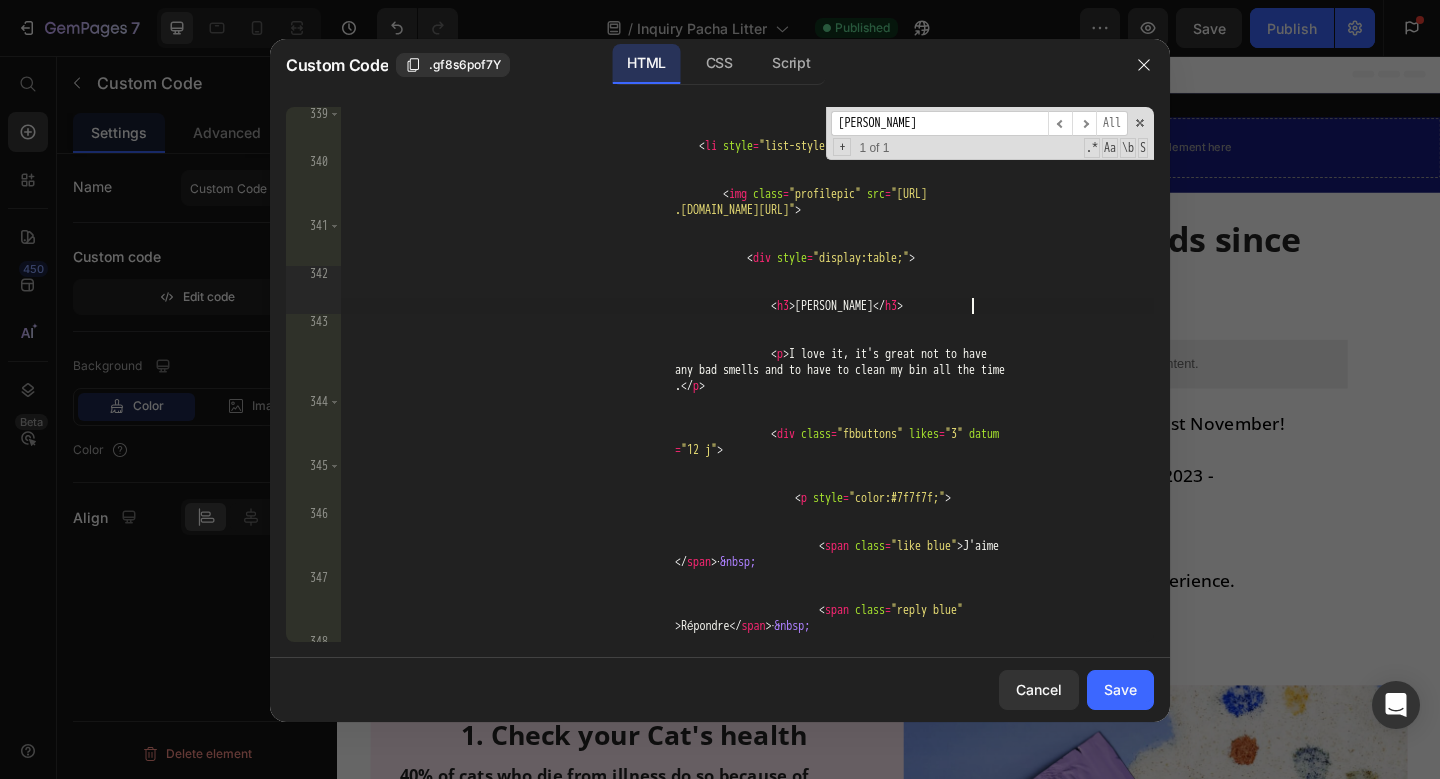 type on "<h3>[PERSON_NAME]</h3>" 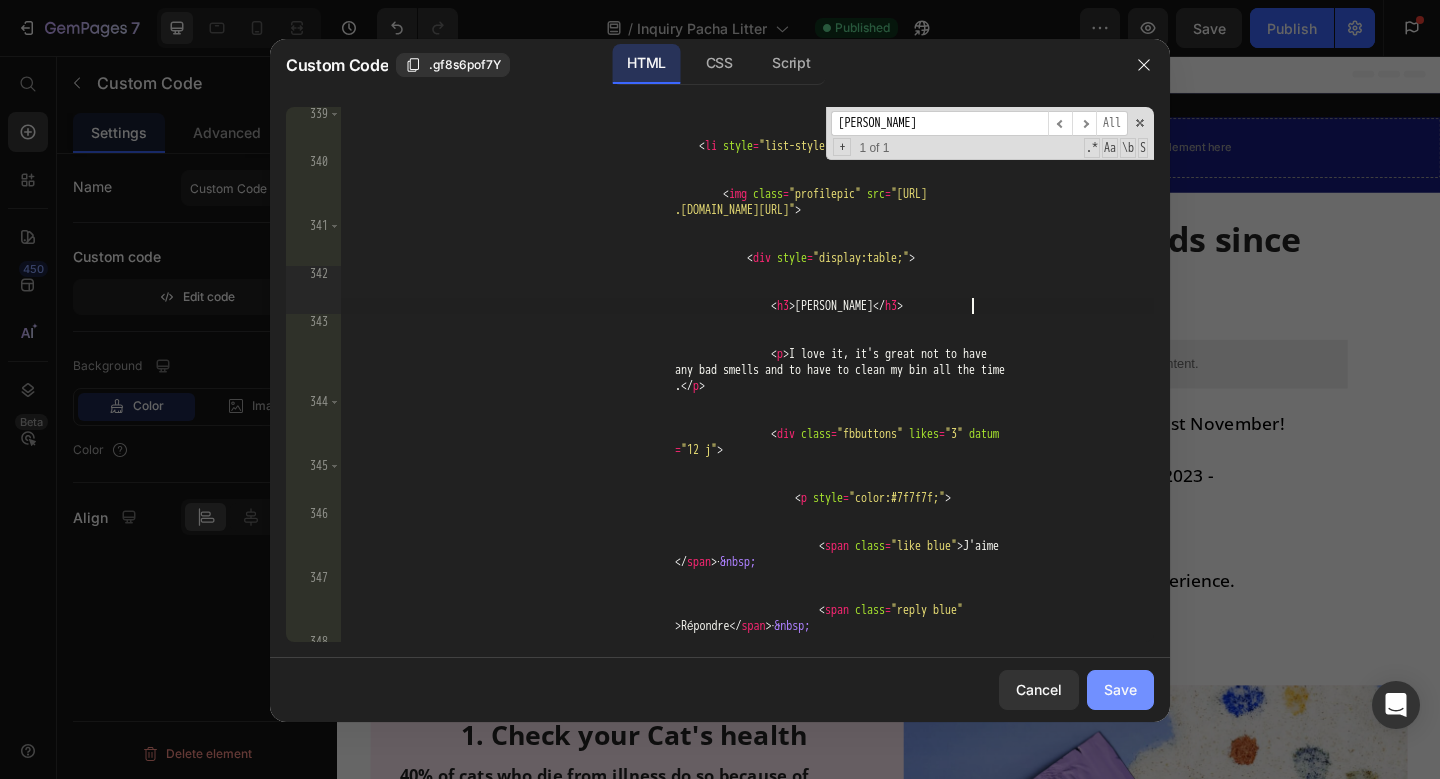 click on "Save" at bounding box center (1120, 689) 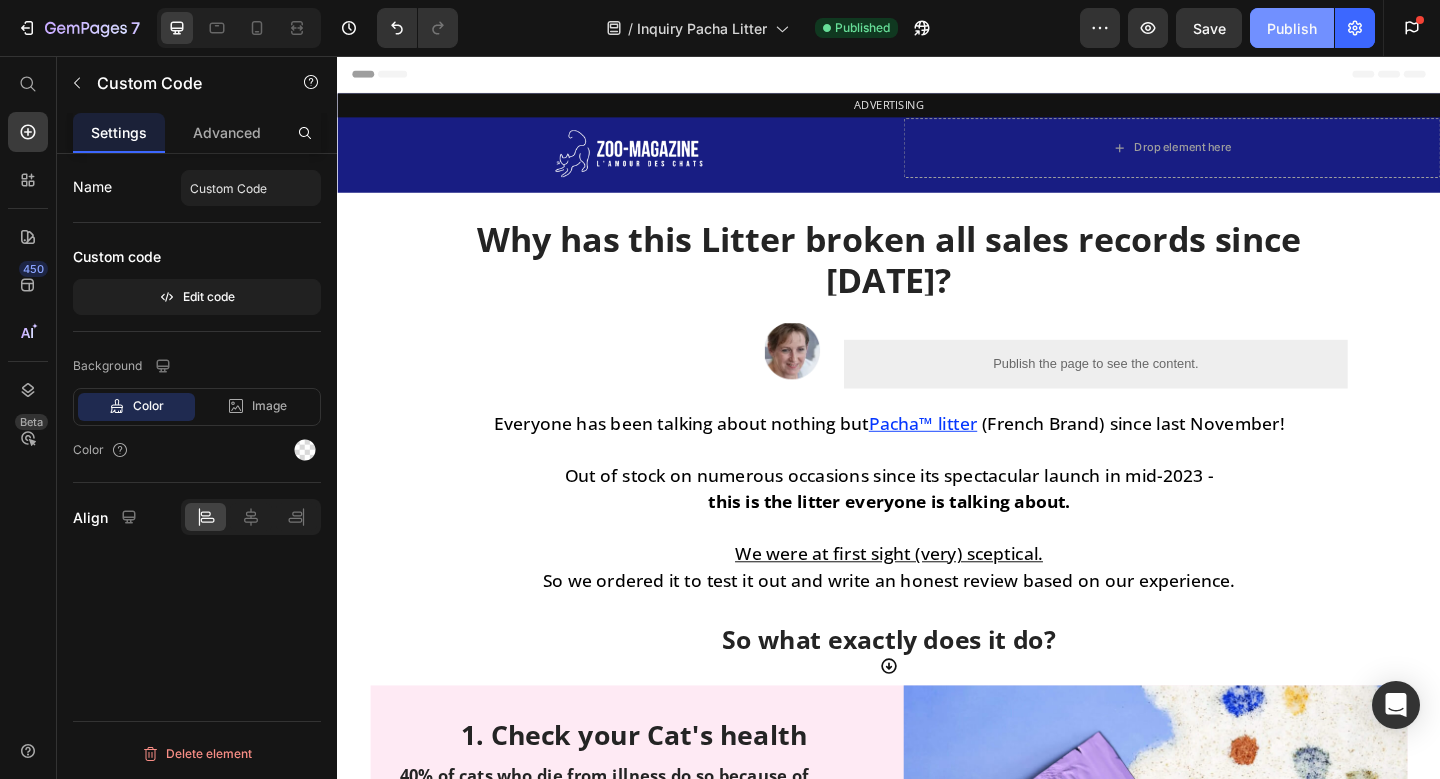 click on "Publish" at bounding box center [1292, 28] 